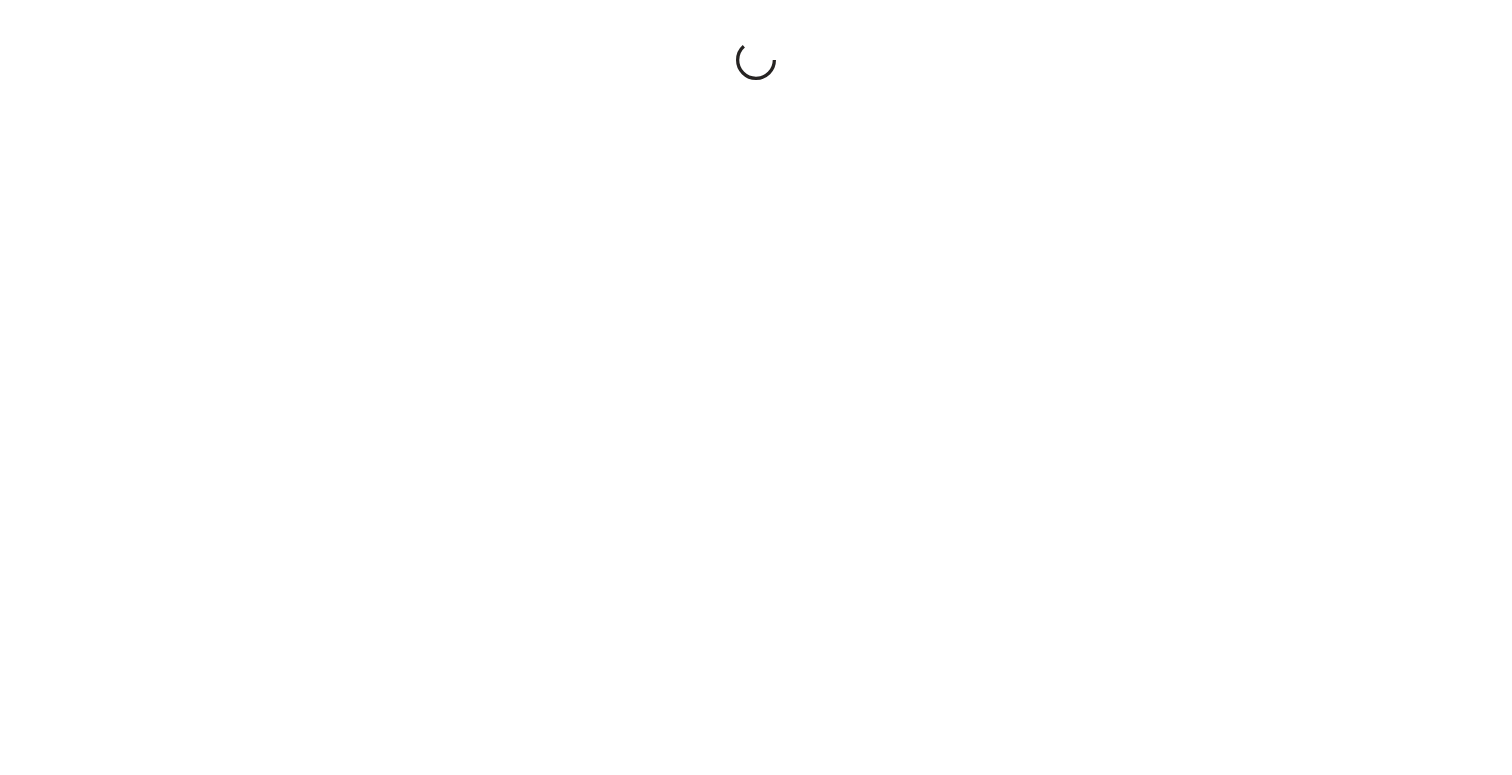 scroll, scrollTop: 0, scrollLeft: 0, axis: both 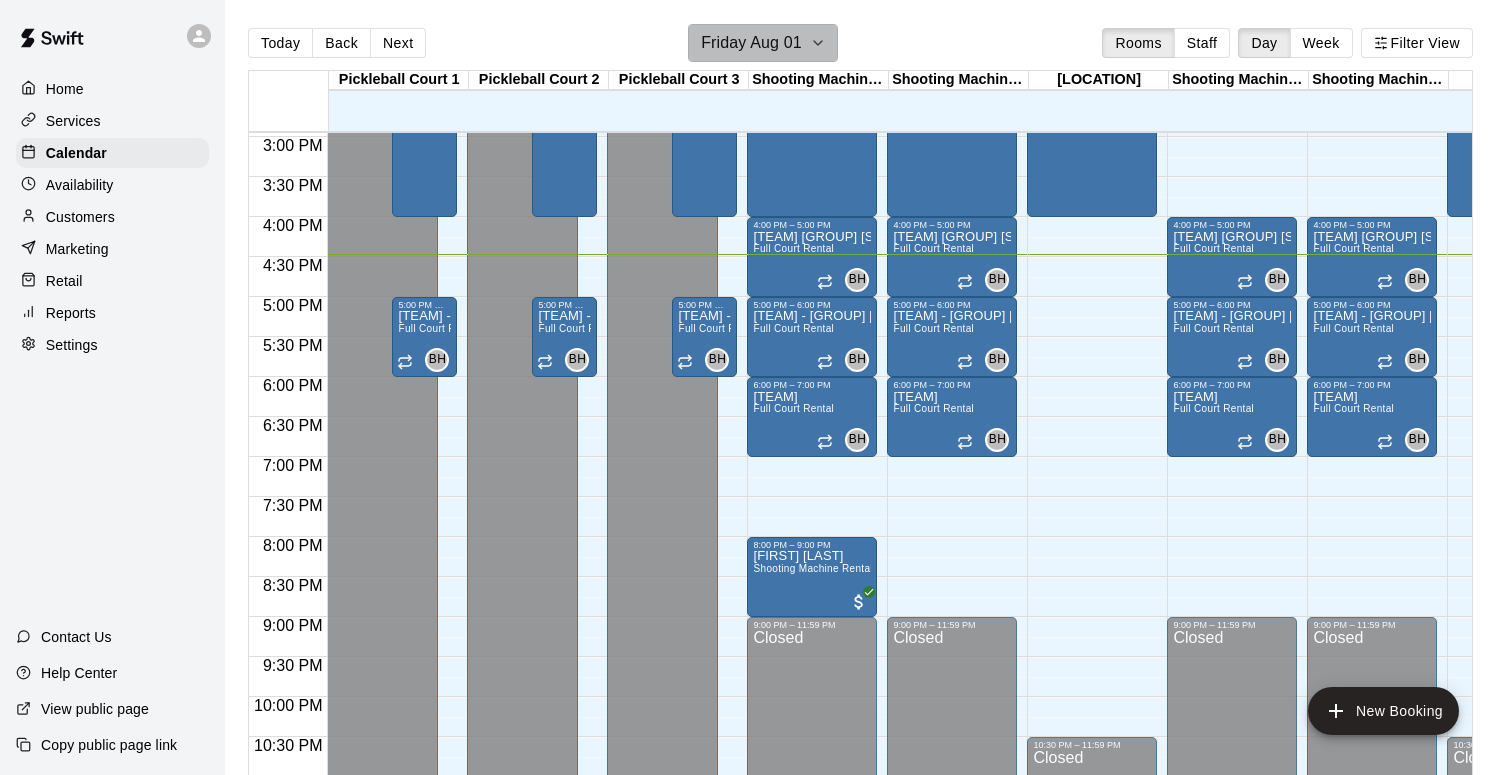 click 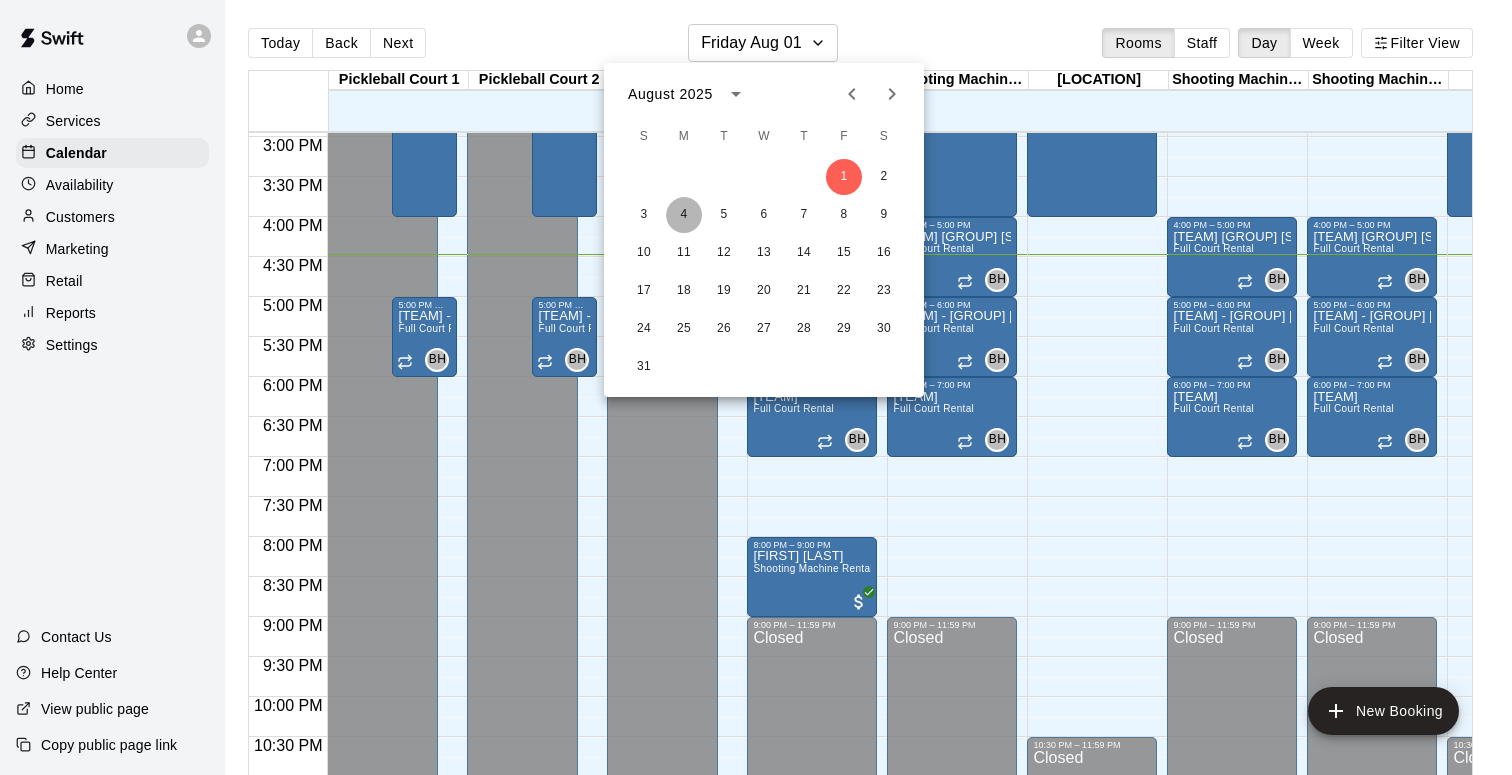 click on "4" at bounding box center (684, 215) 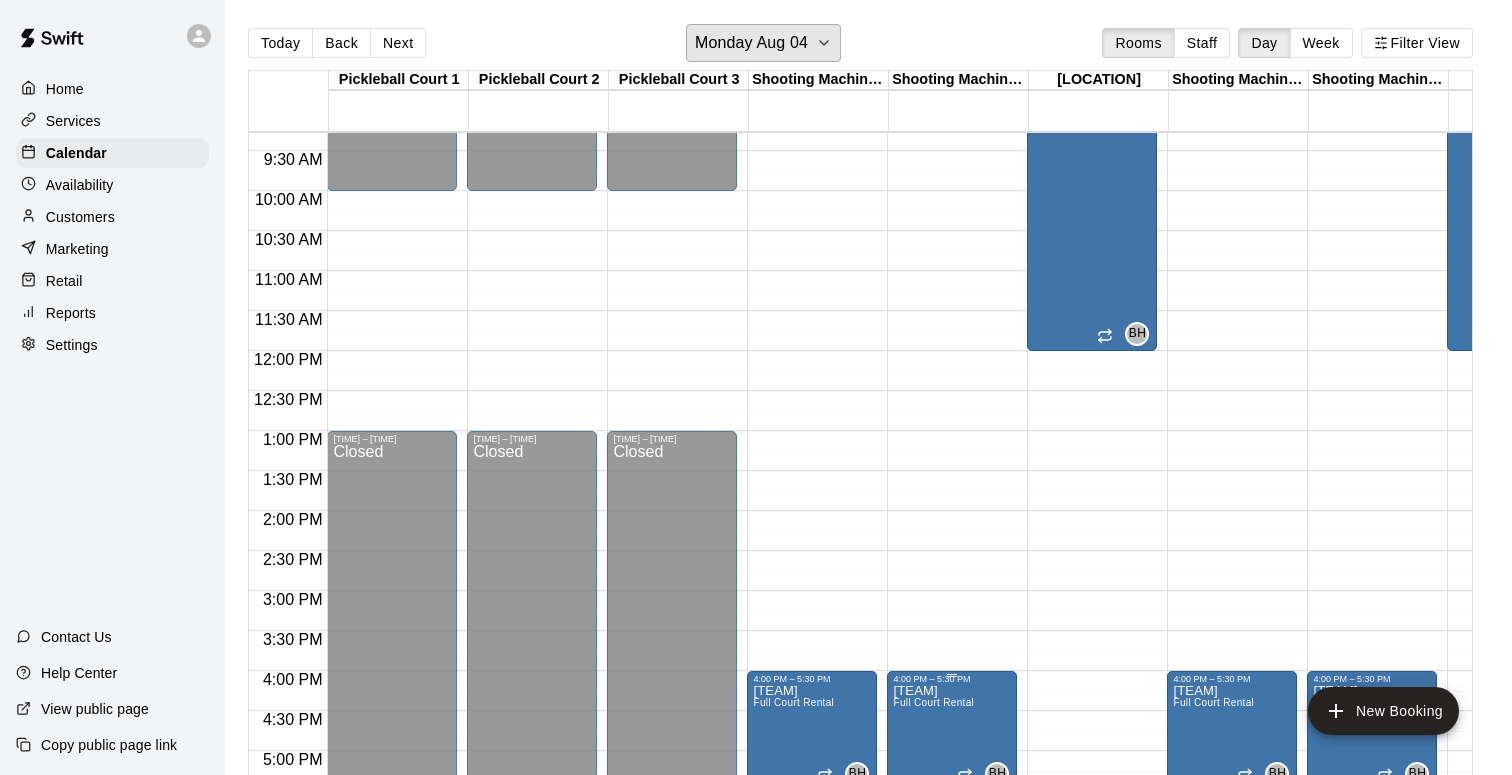 scroll, scrollTop: 741, scrollLeft: 0, axis: vertical 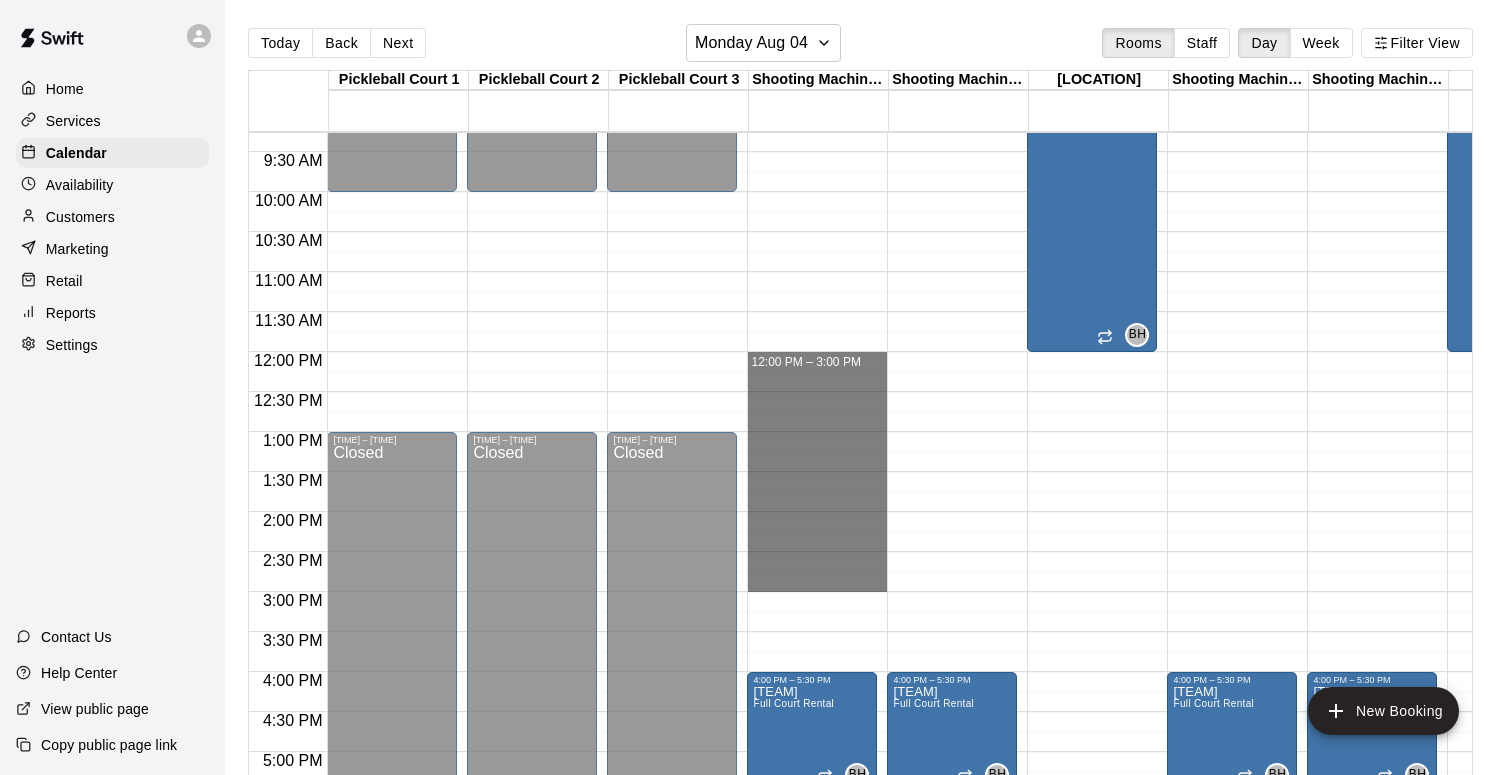 drag, startPoint x: 813, startPoint y: 361, endPoint x: 820, endPoint y: 592, distance: 231.10603 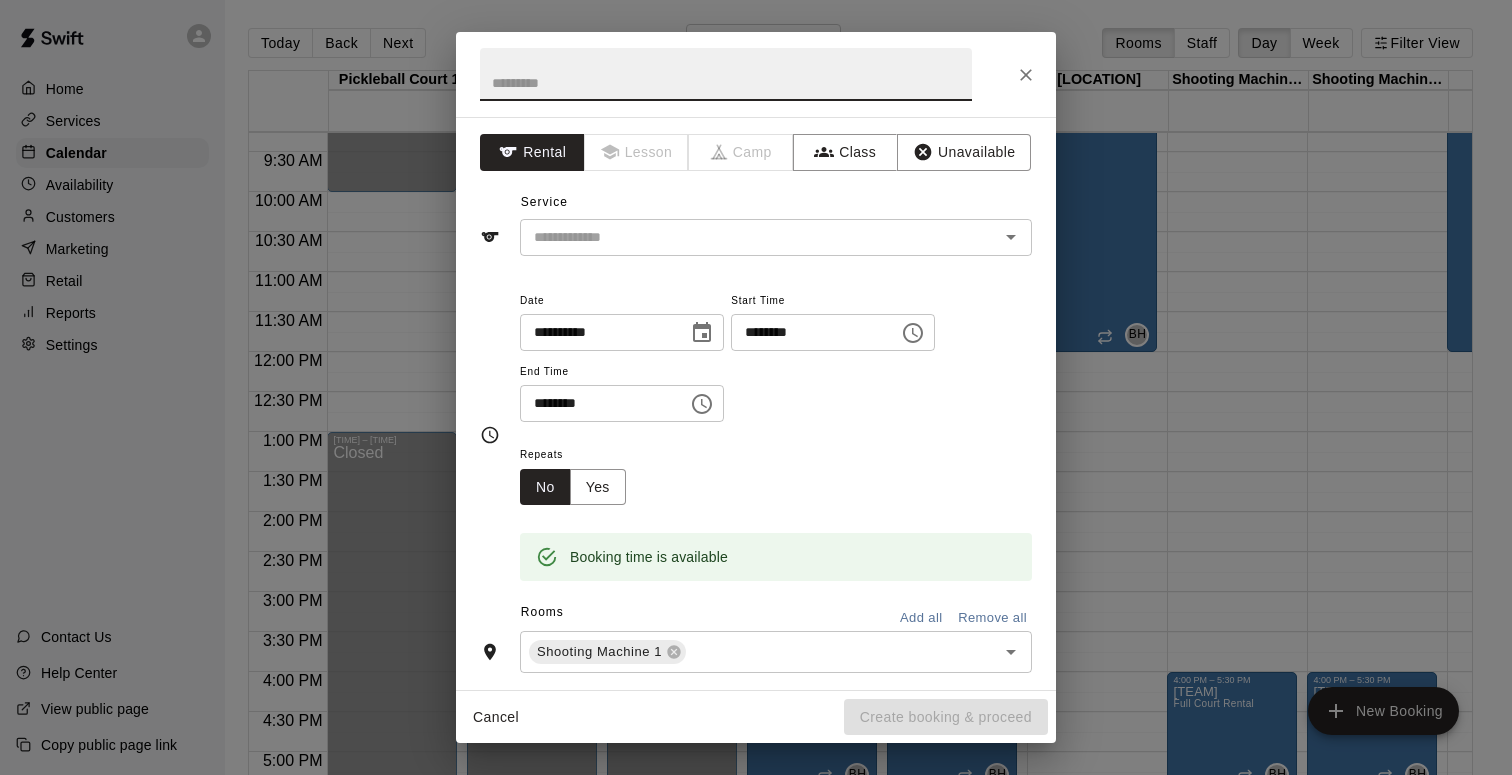 click on "Add all" at bounding box center [921, 618] 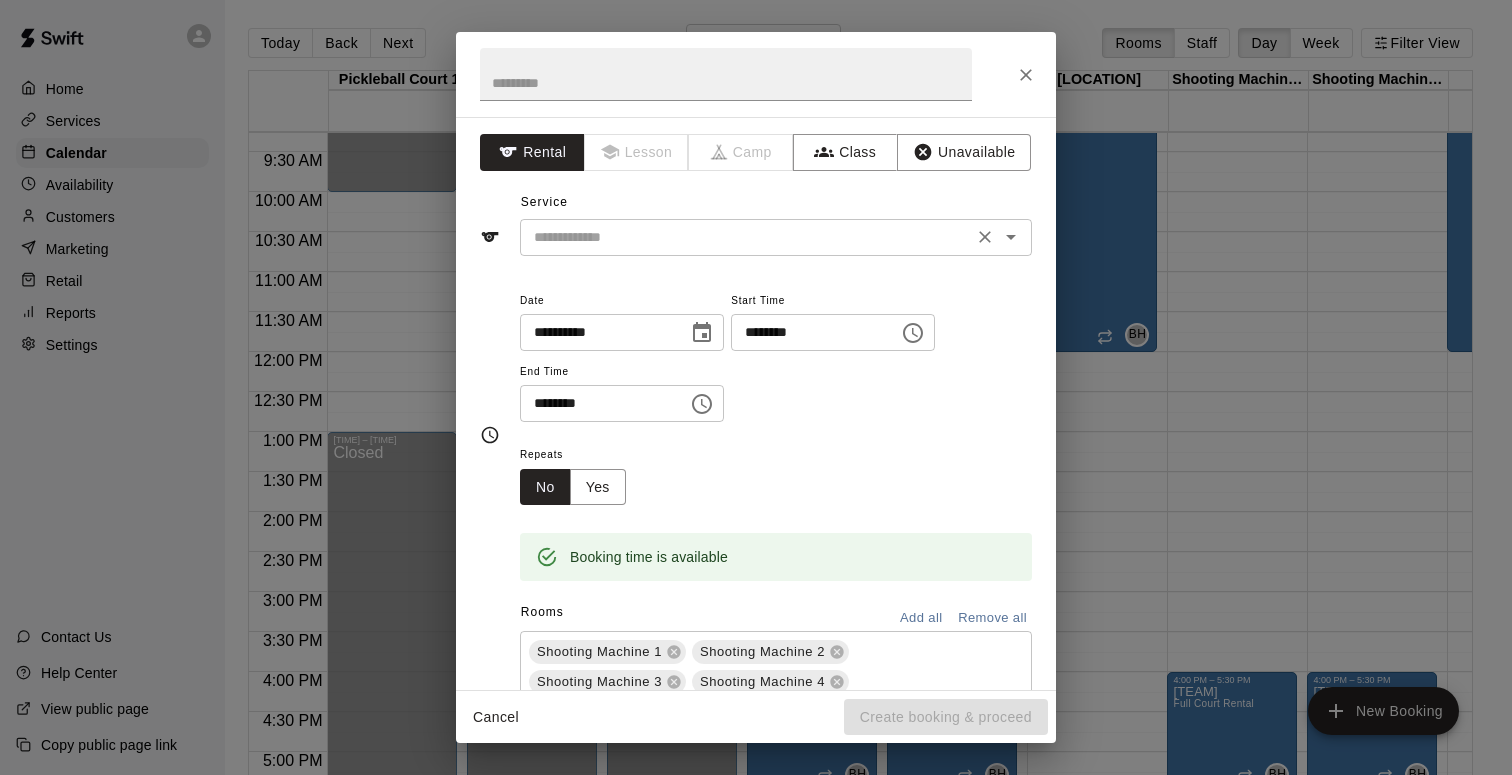 click at bounding box center [985, 237] 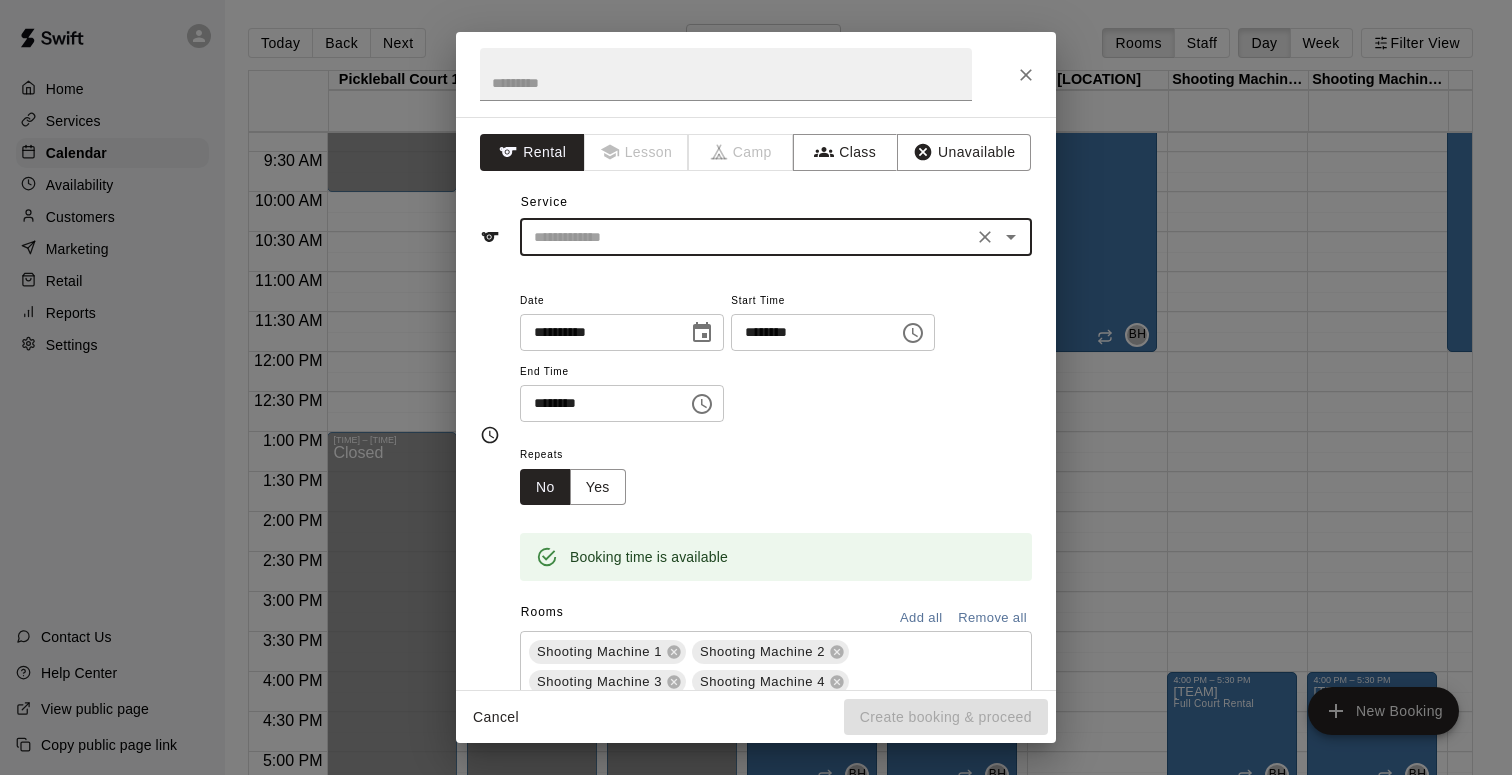 click 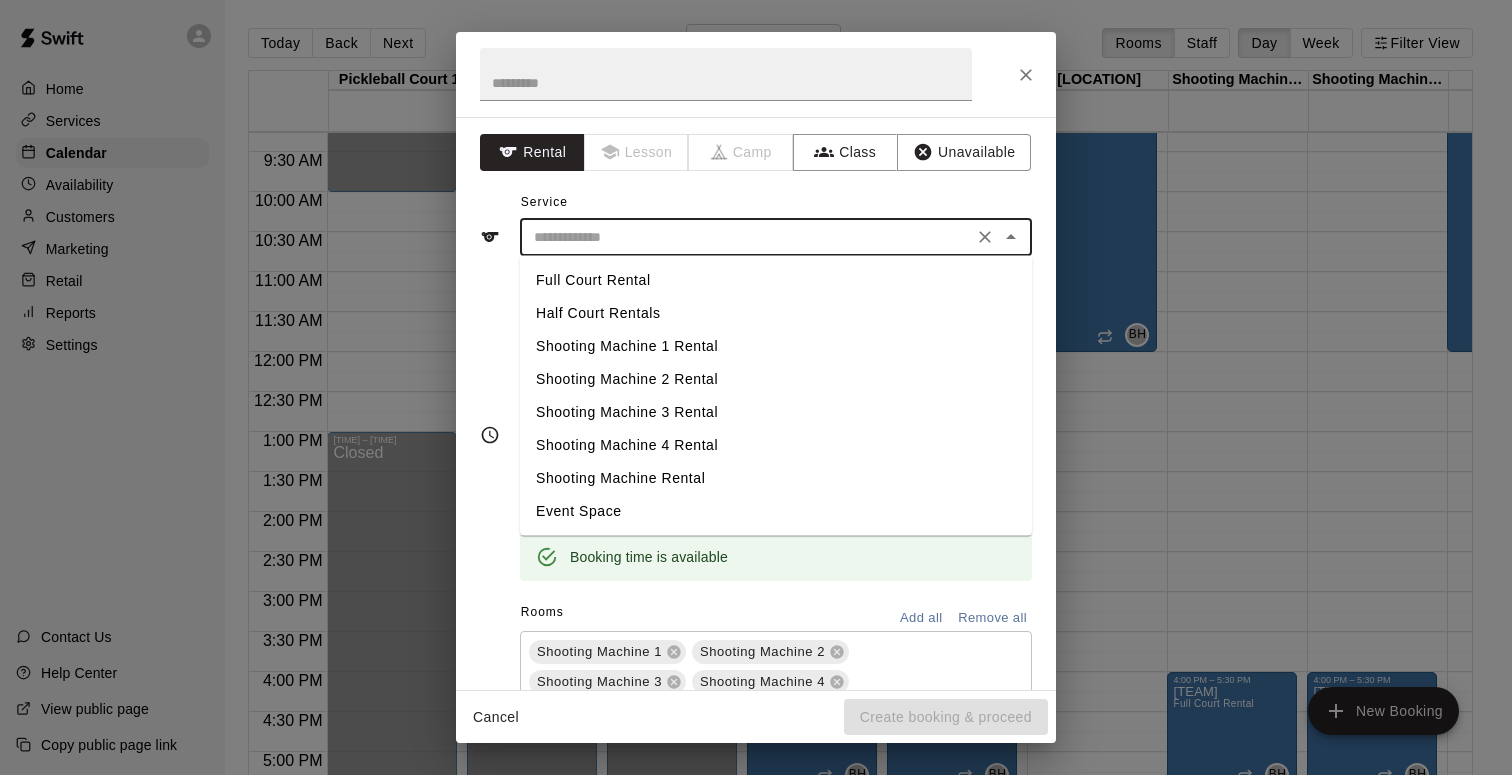 click on "Full Court Rental" at bounding box center (776, 280) 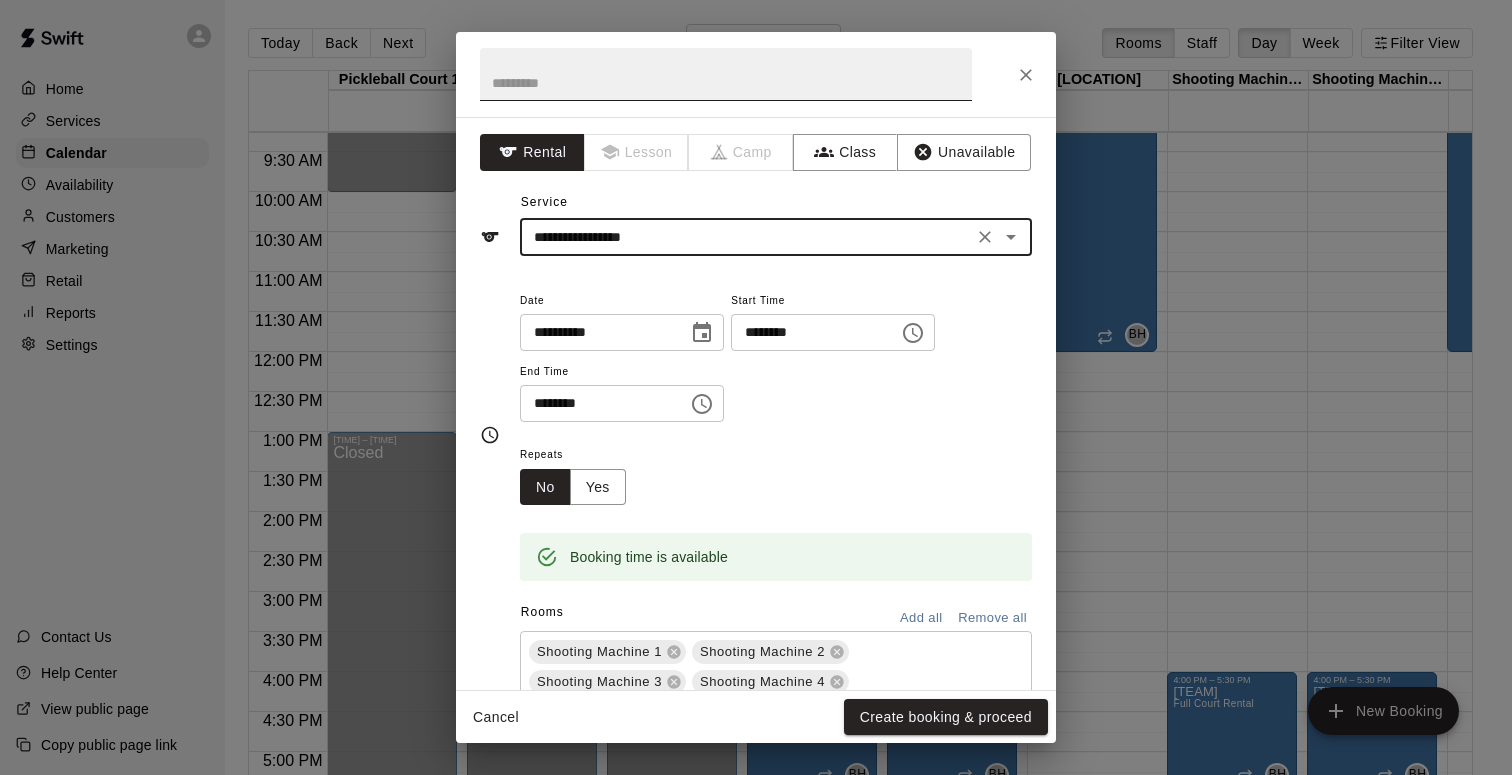 click at bounding box center [726, 74] 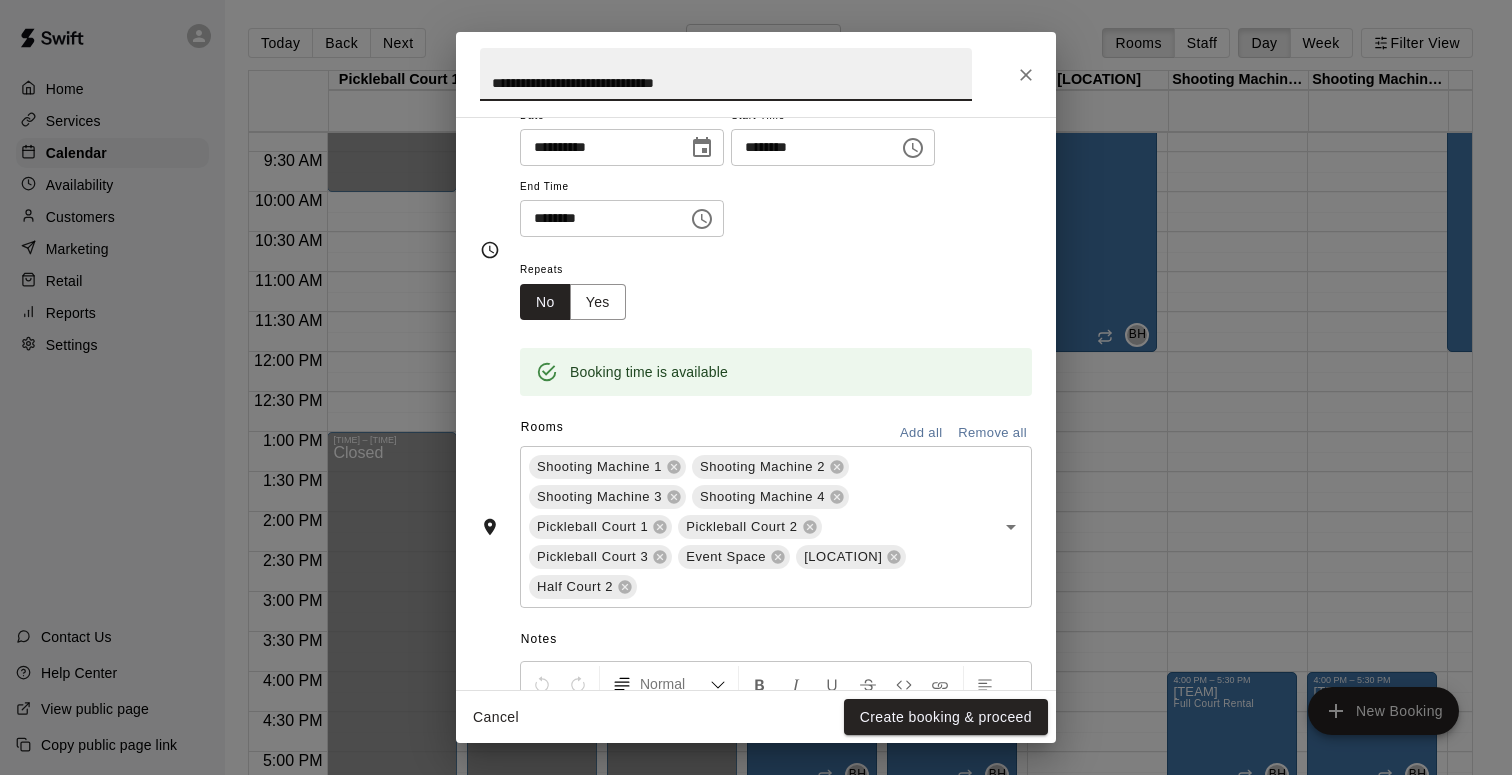 scroll, scrollTop: 426, scrollLeft: 0, axis: vertical 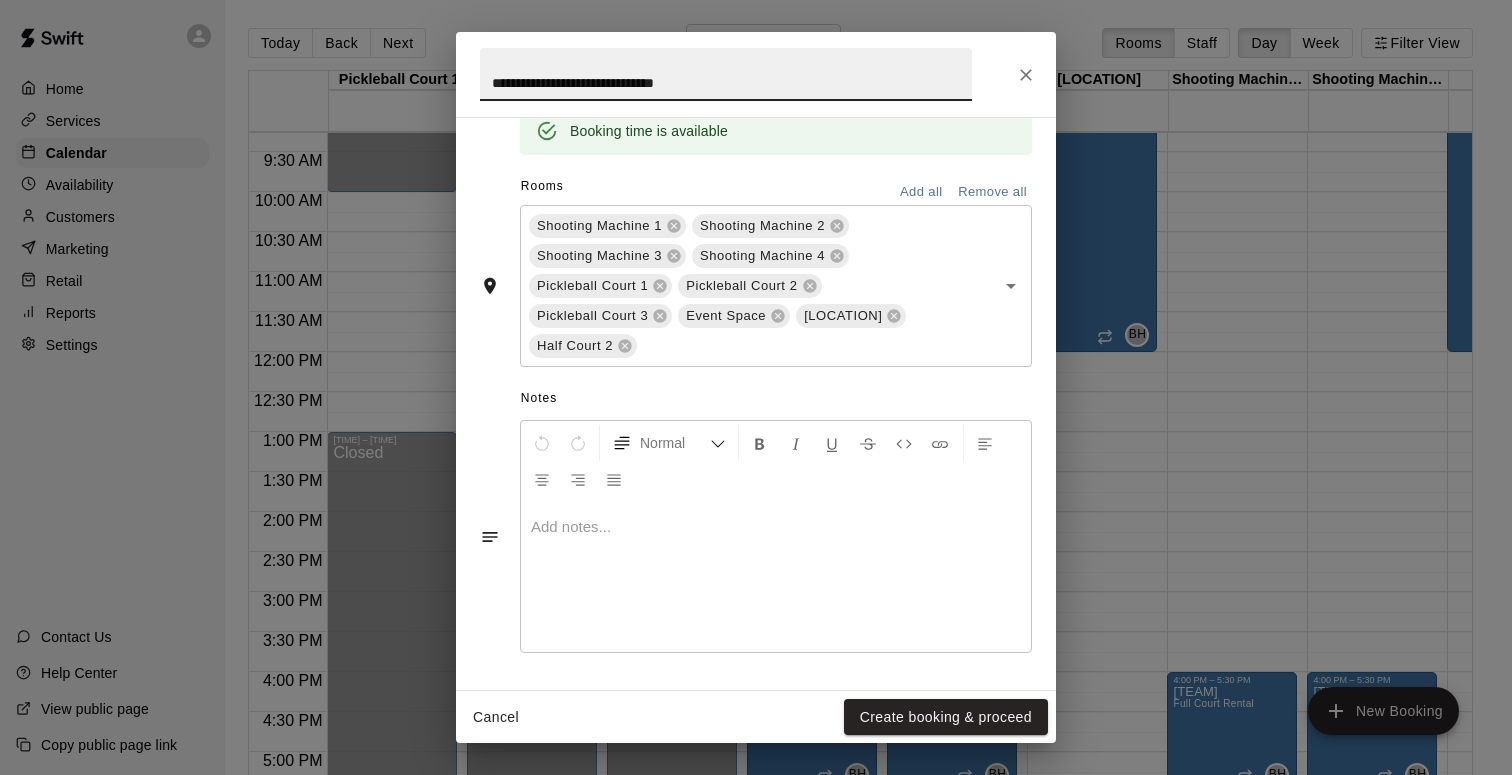 type on "**********" 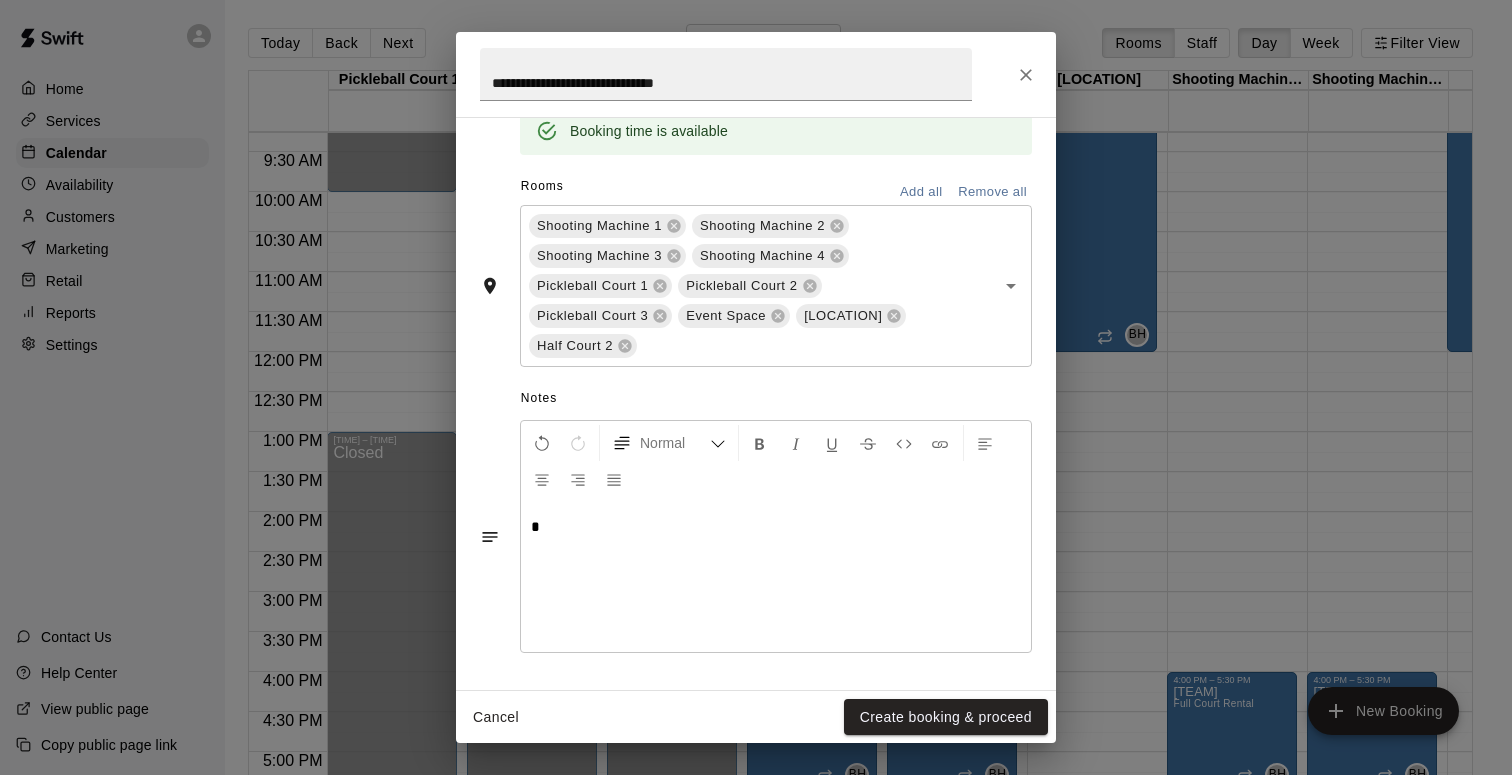 type 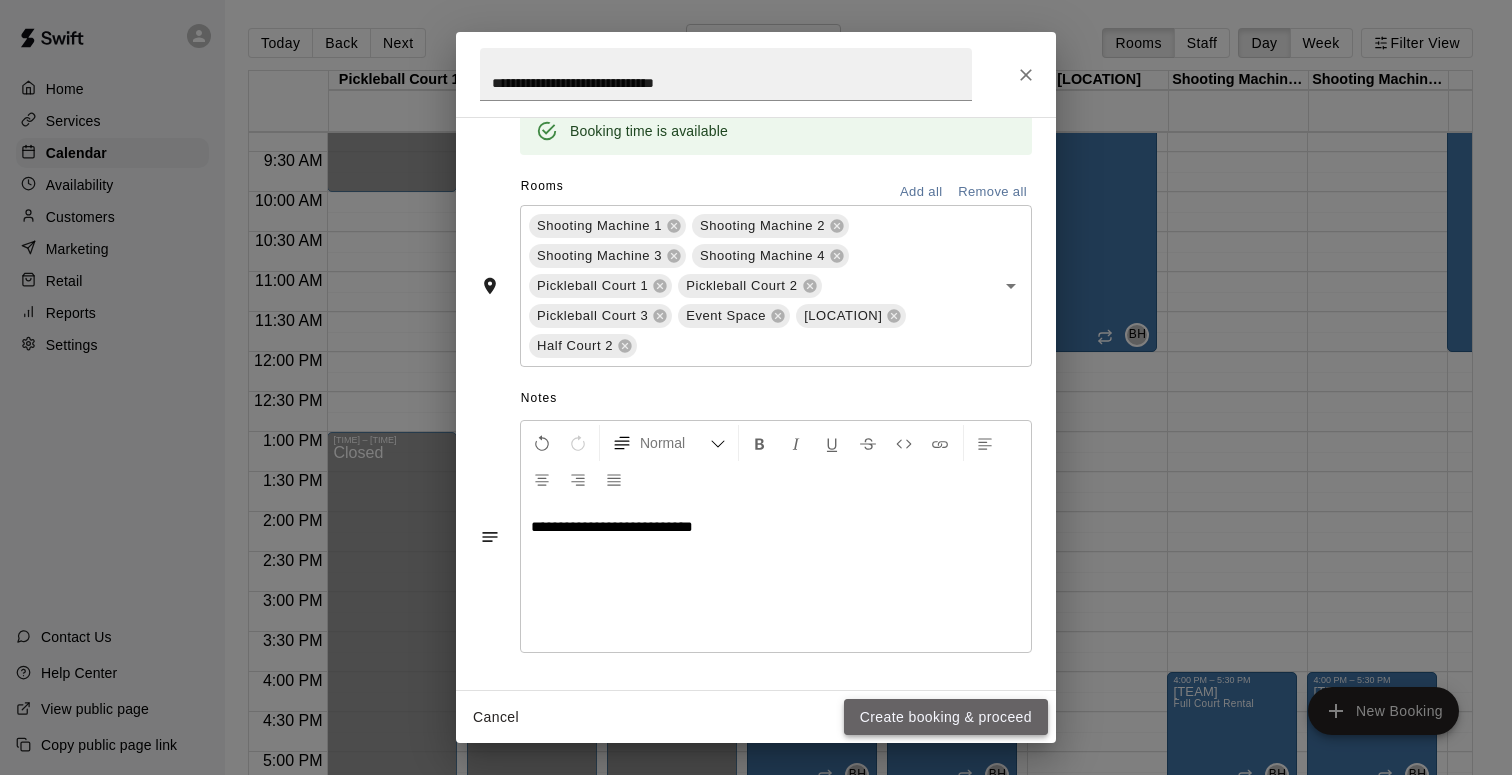 click on "Create booking & proceed" at bounding box center (946, 717) 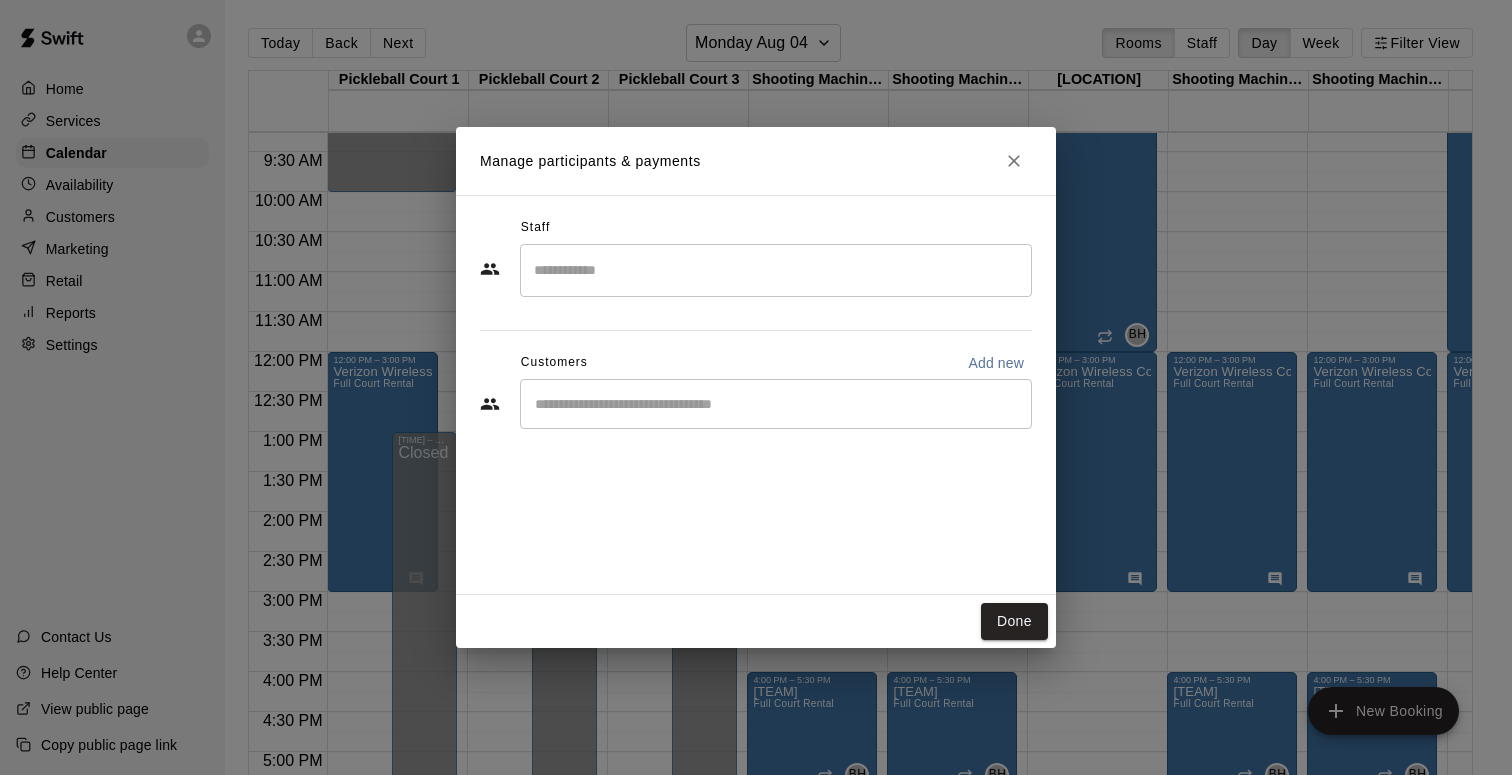 click at bounding box center (776, 270) 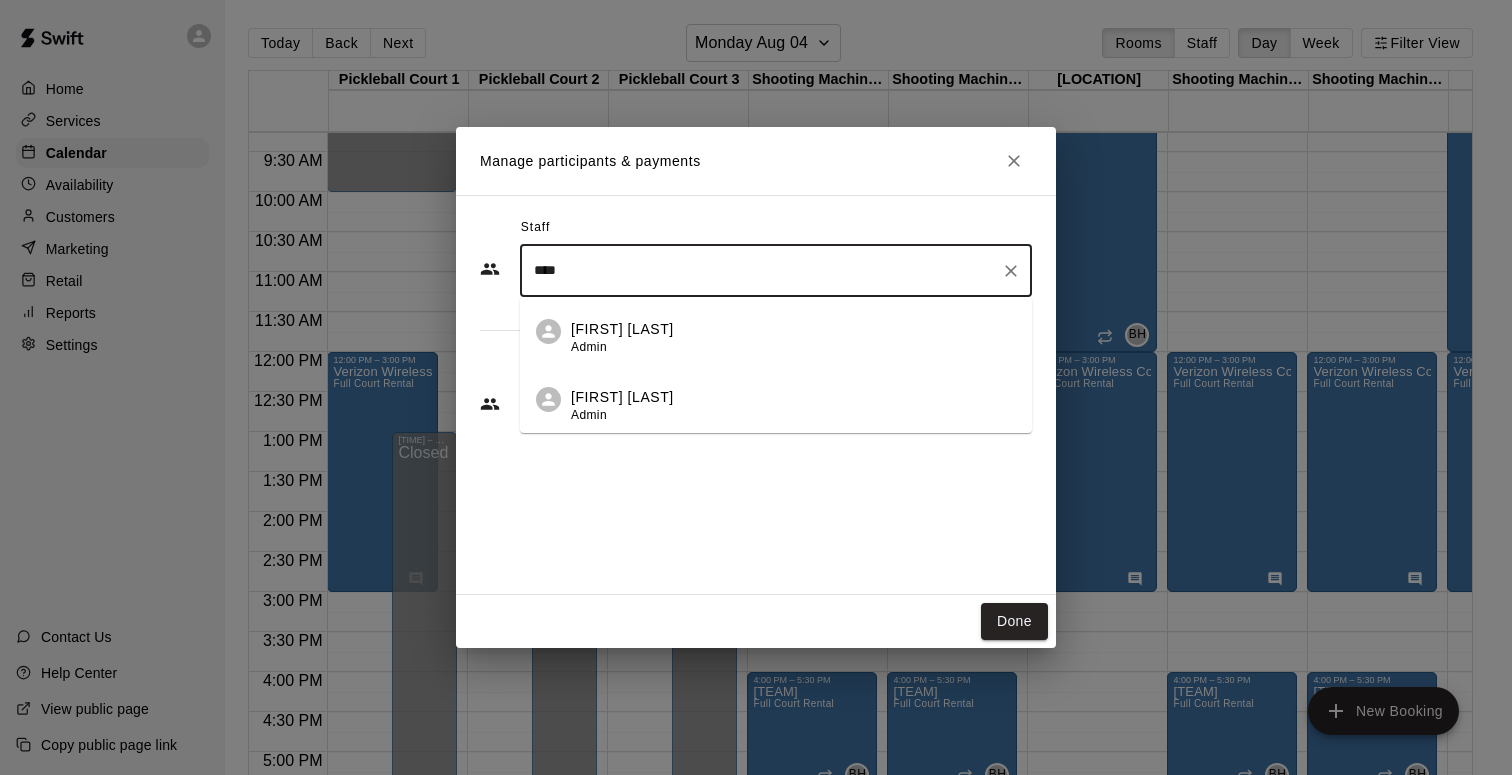 click on "[FIRST] [LAST] [ROLE]" at bounding box center [622, 406] 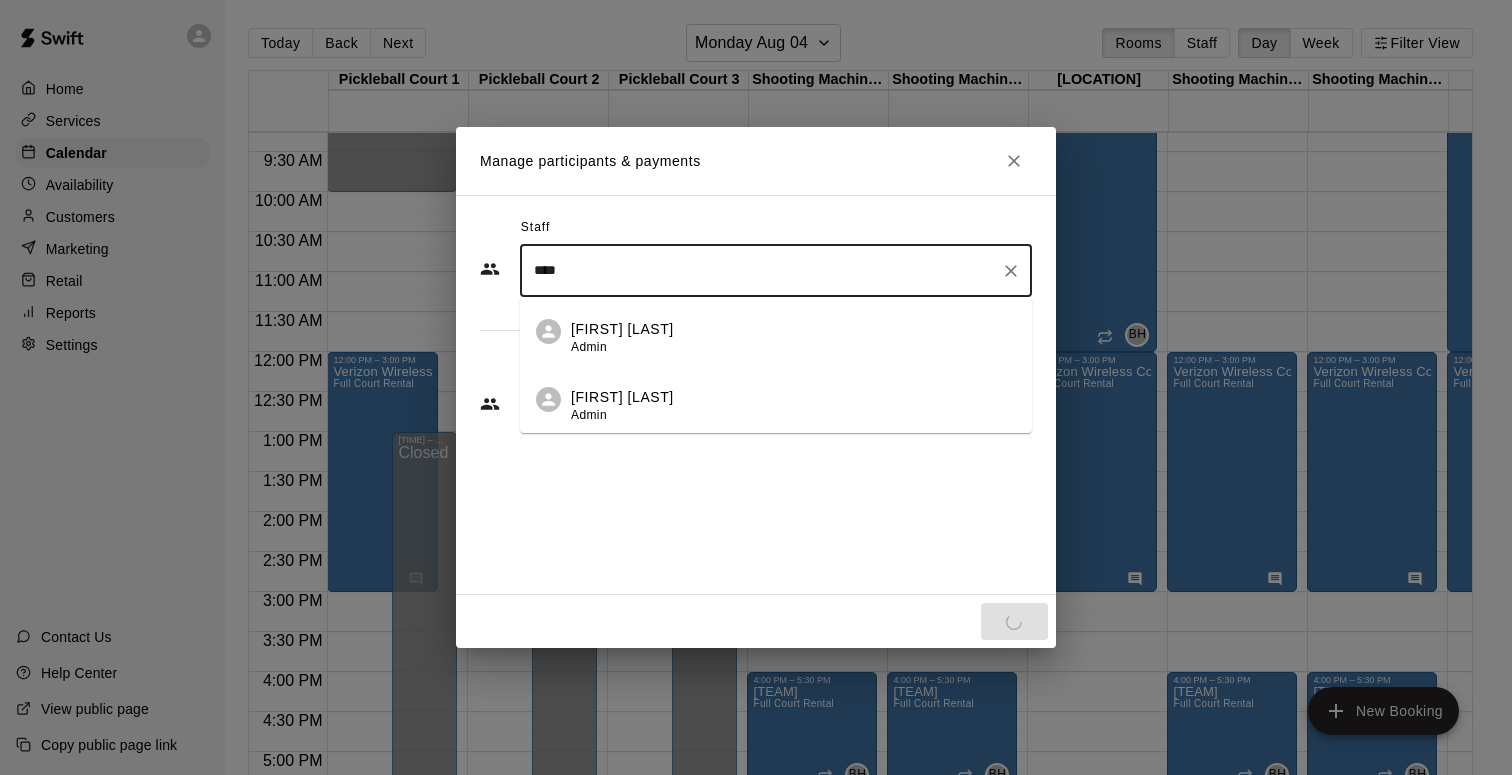 click on "****" at bounding box center (761, 270) 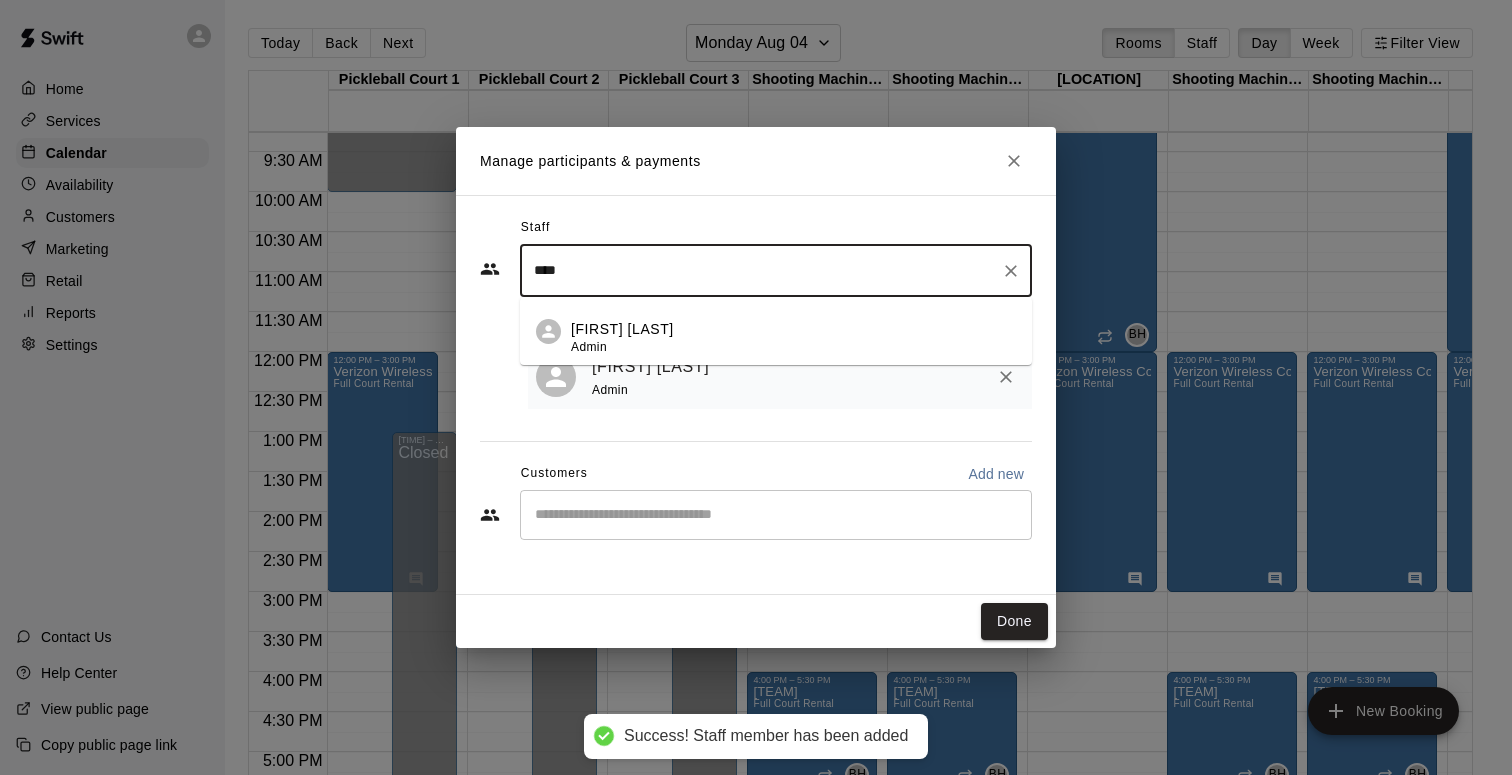 click on "[FIRST] [LAST]" at bounding box center [622, 329] 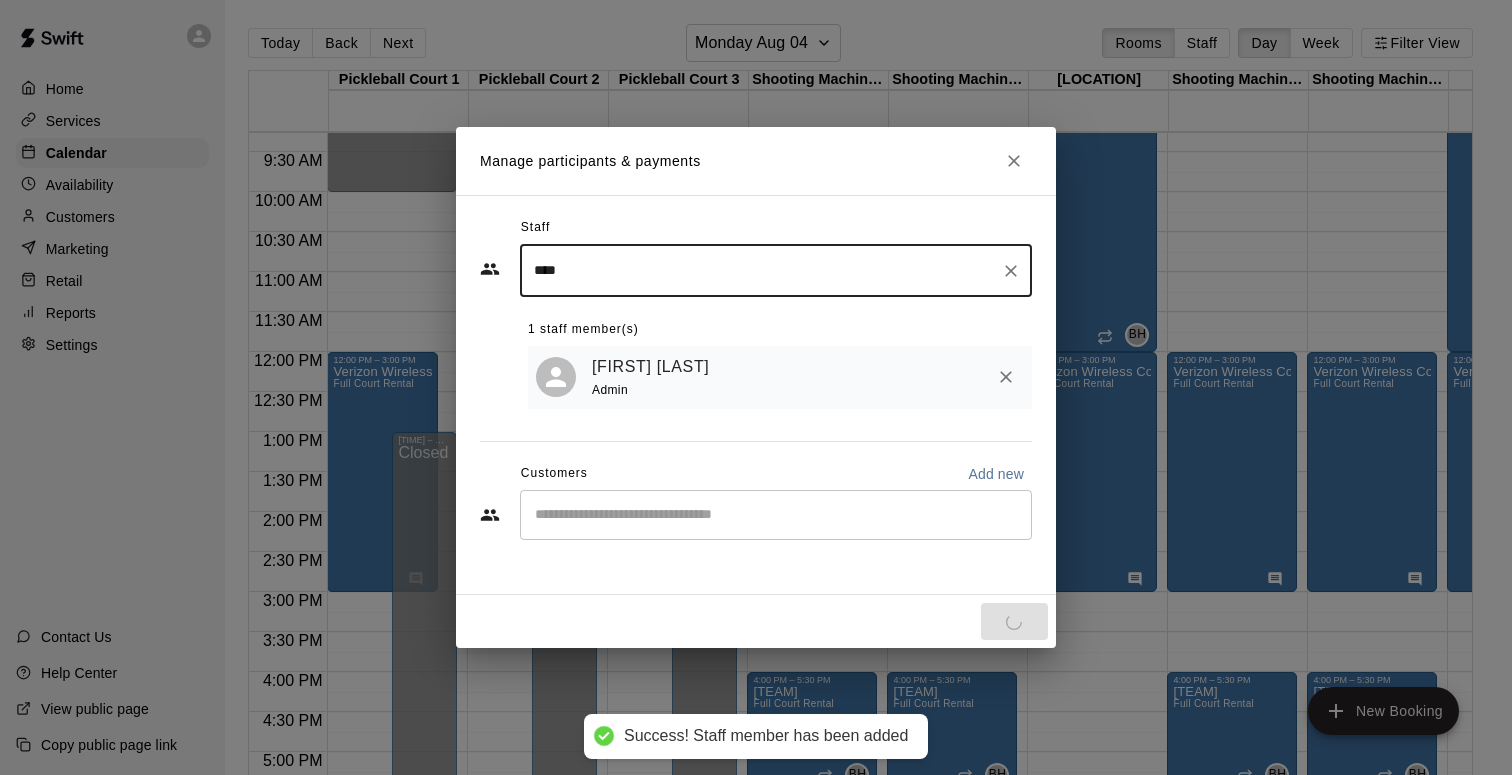 click on "****" at bounding box center (761, 270) 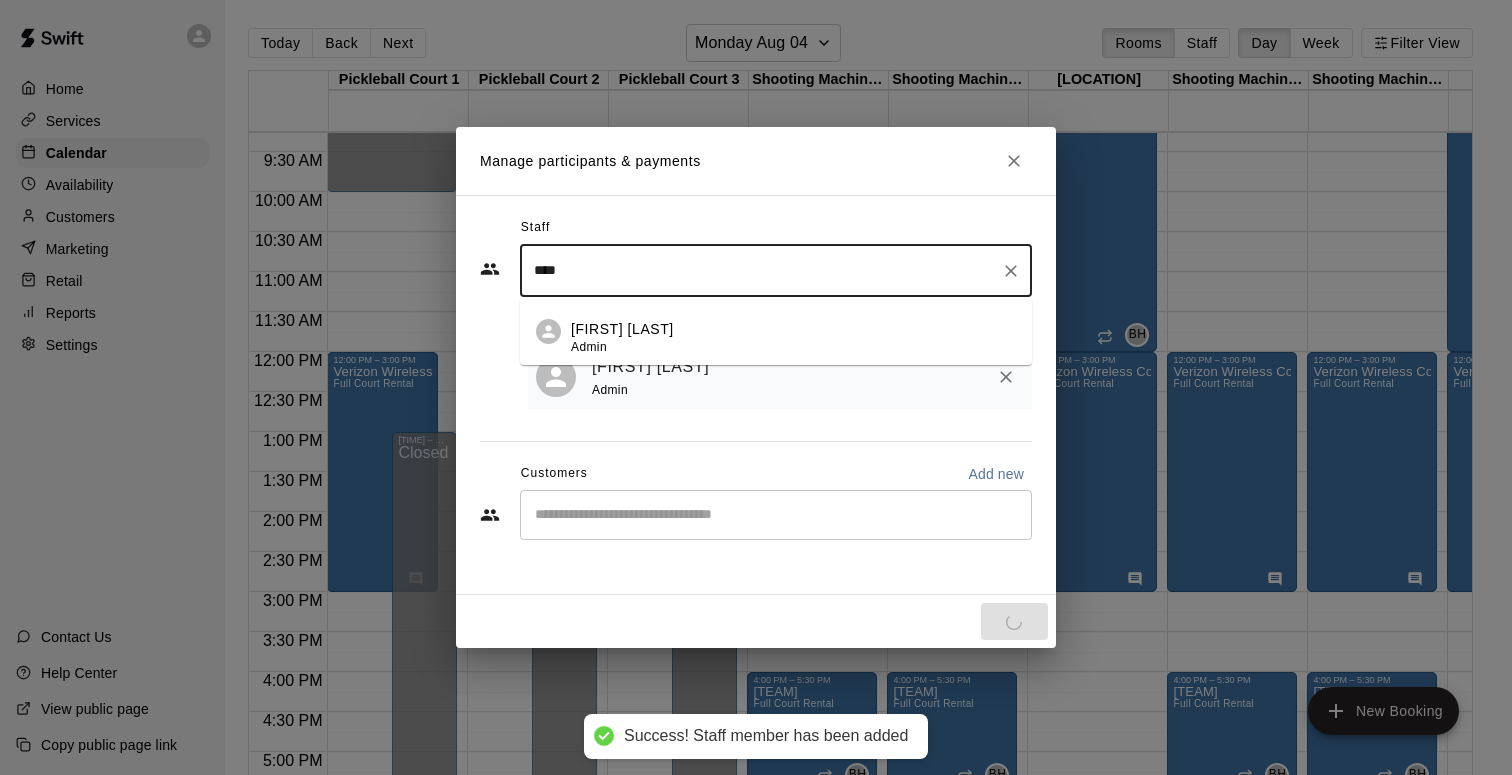 click on "****" at bounding box center [761, 270] 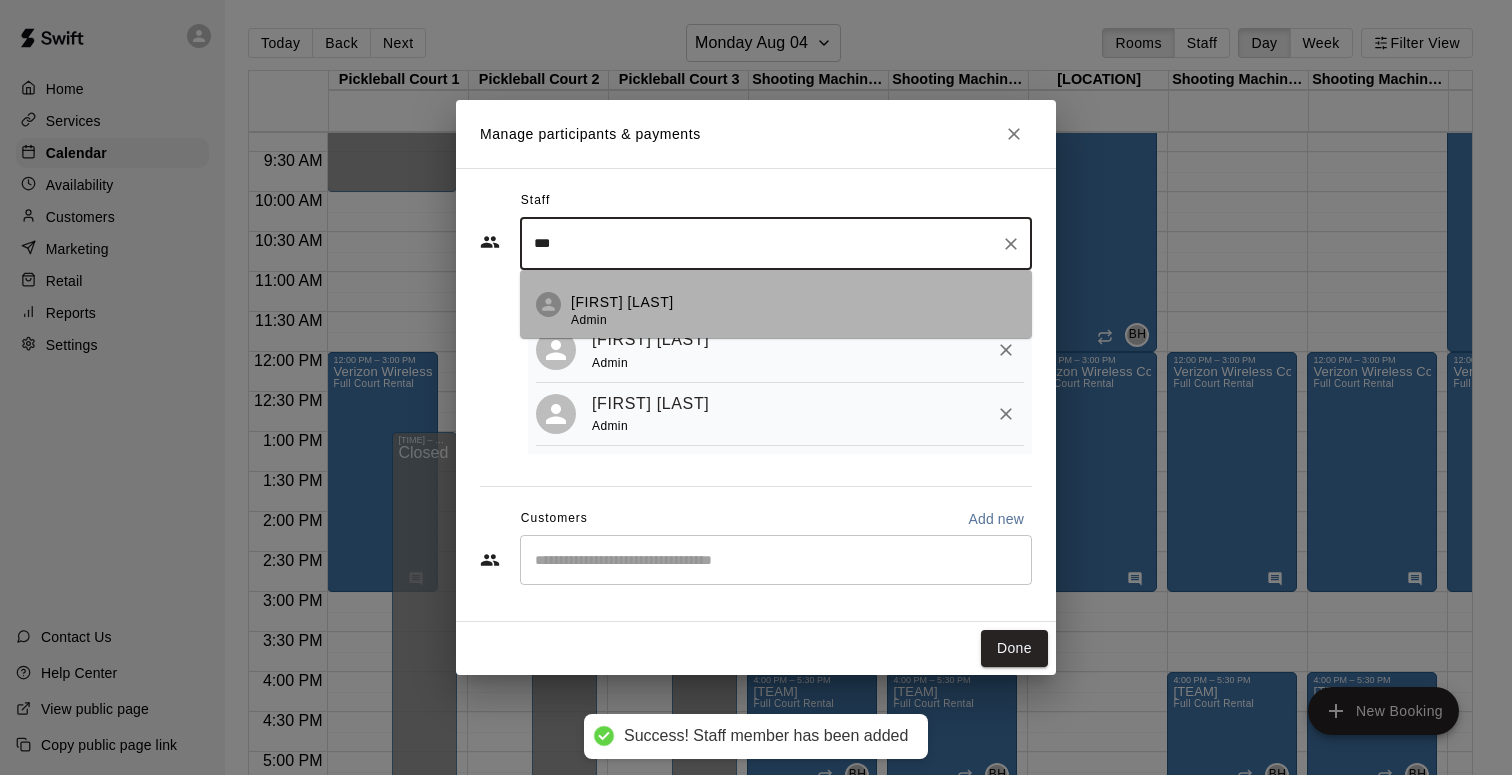 click on "[FIRST] [LAST]" at bounding box center [622, 302] 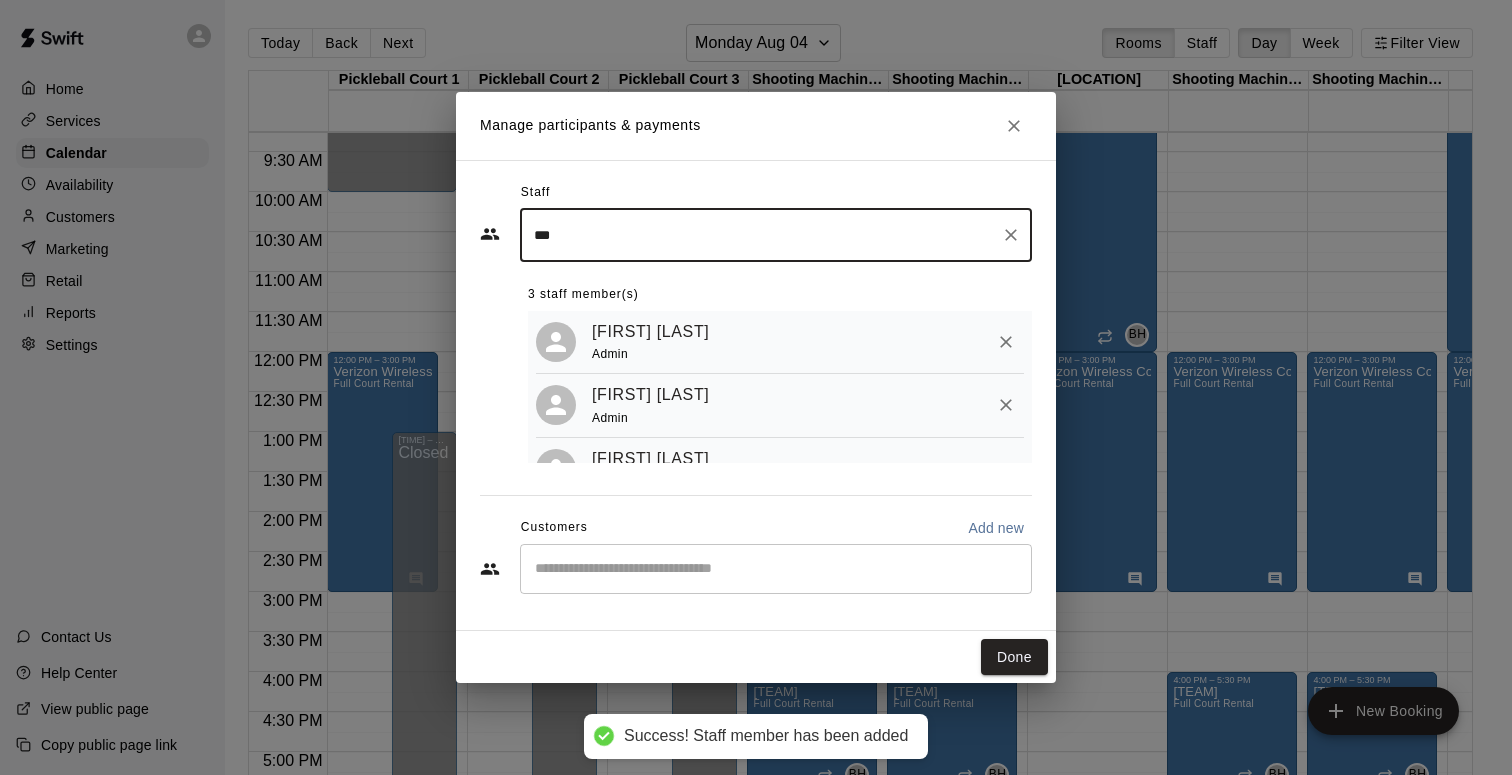 type on "***" 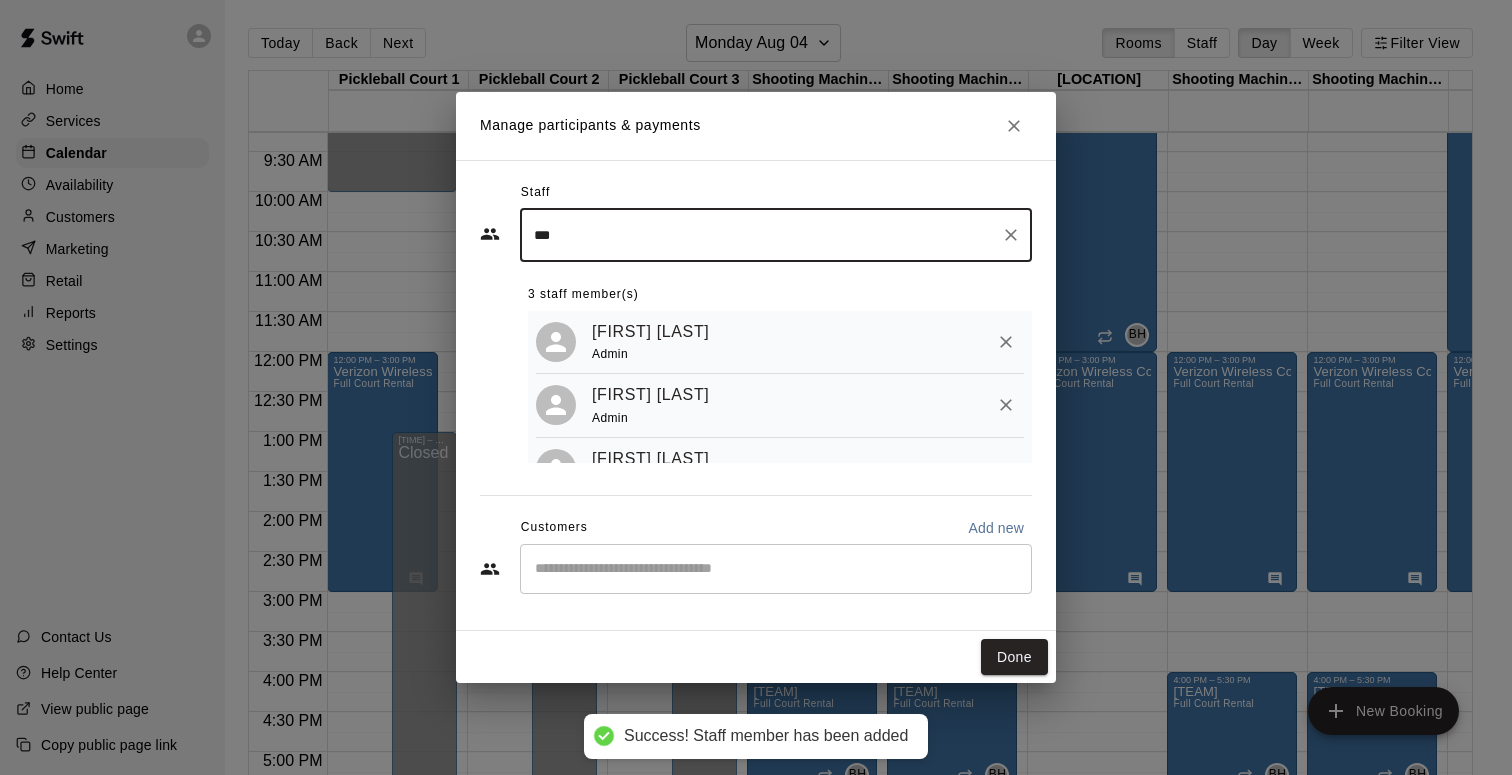 click on "Add new" at bounding box center (996, 528) 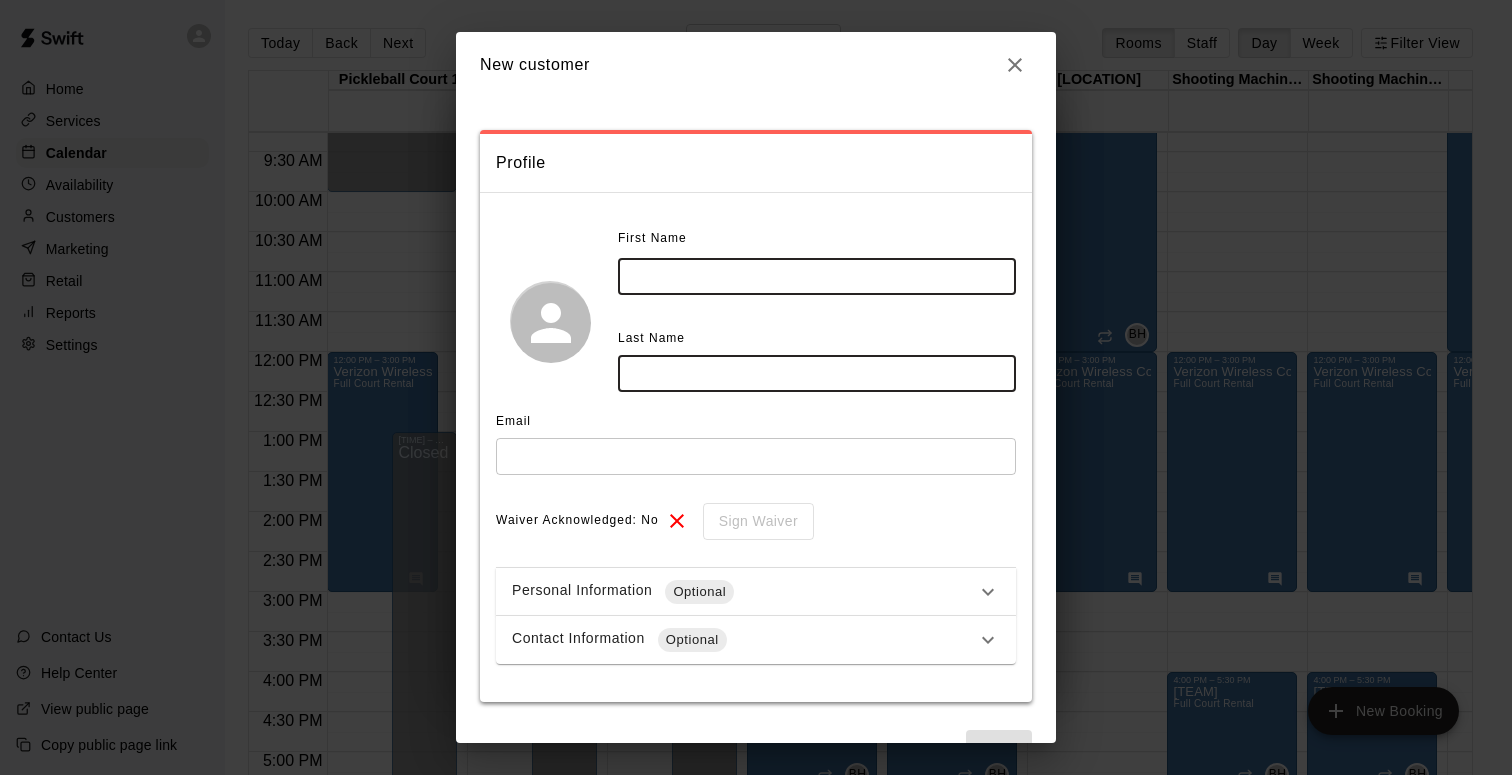 click at bounding box center (817, 276) 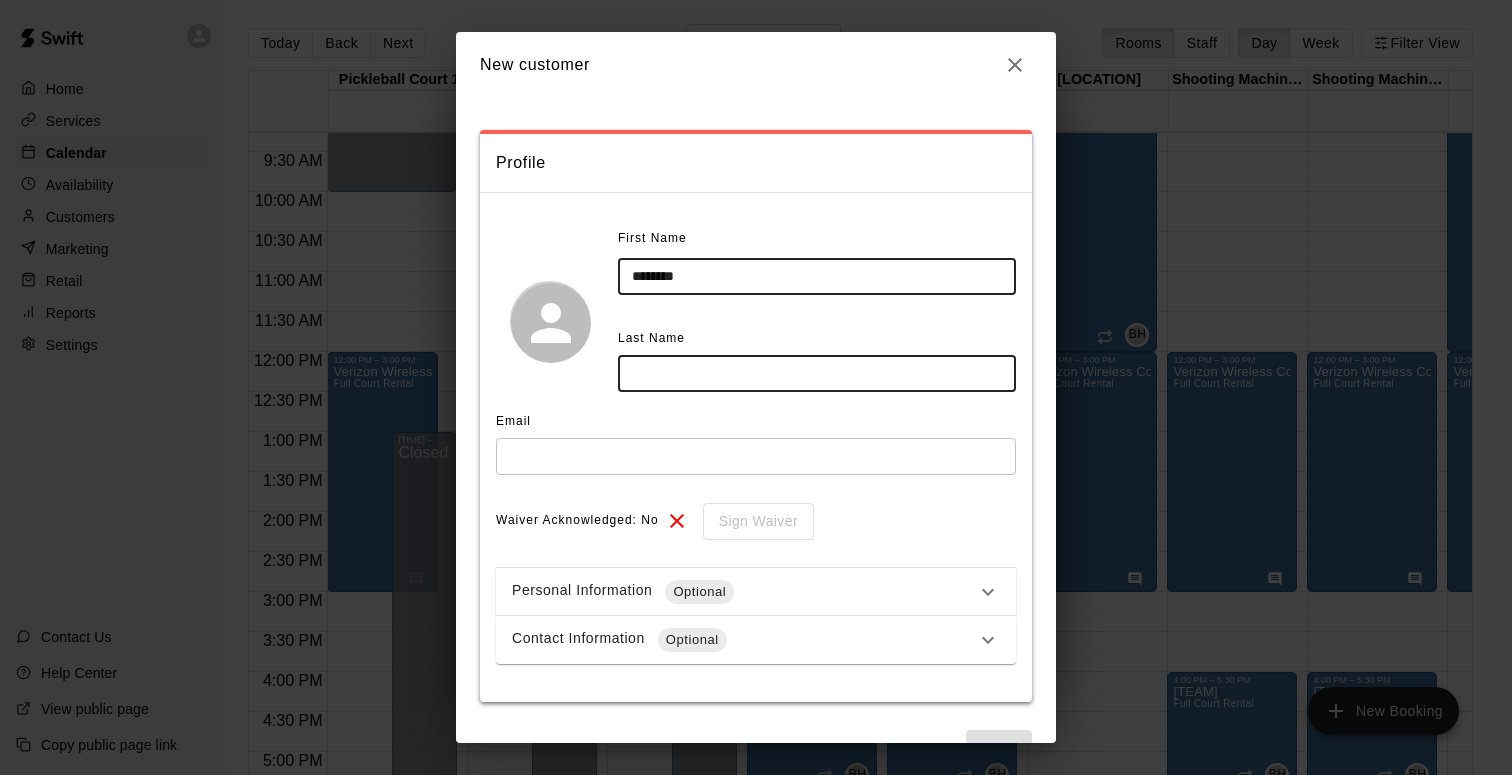 type on "********" 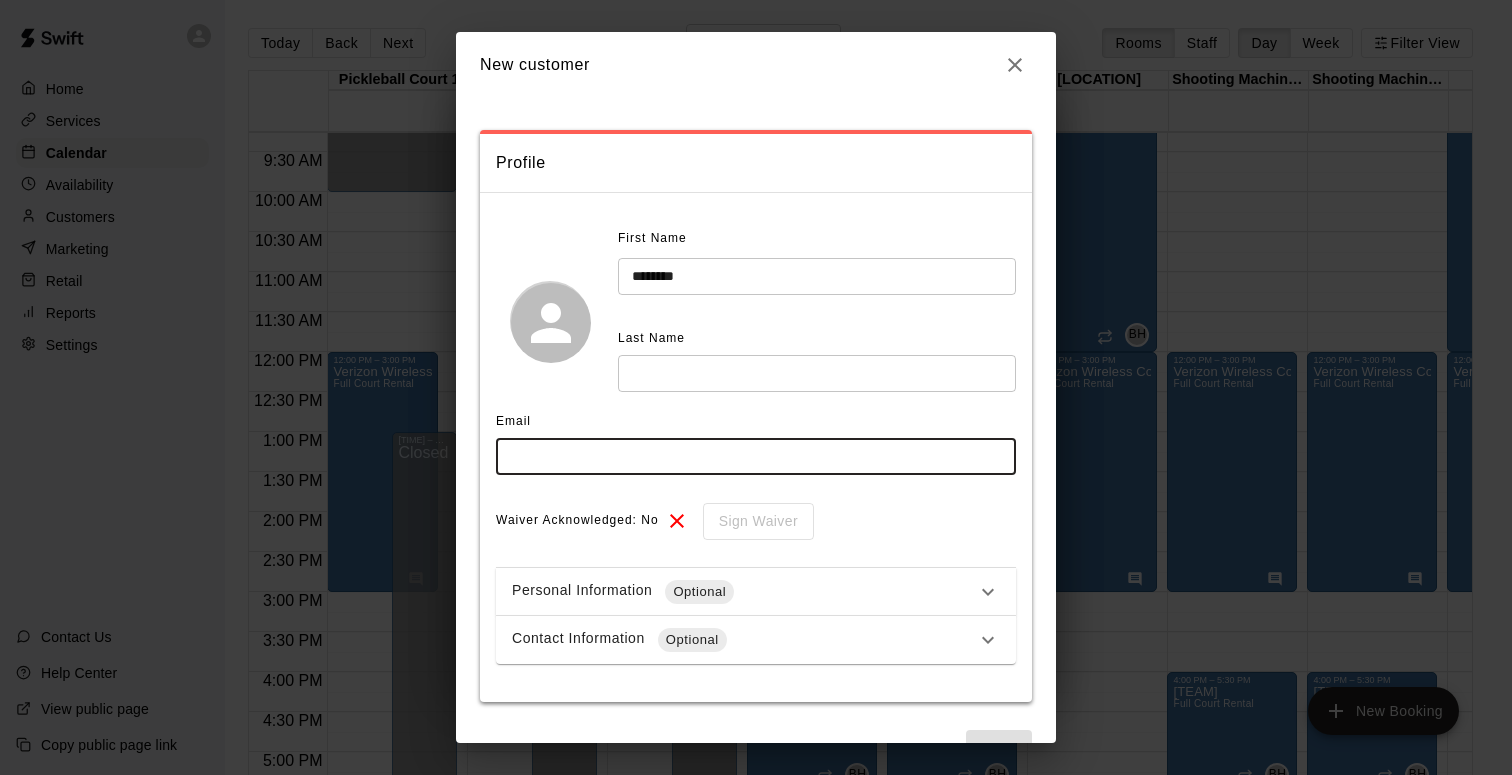 click at bounding box center [756, 456] 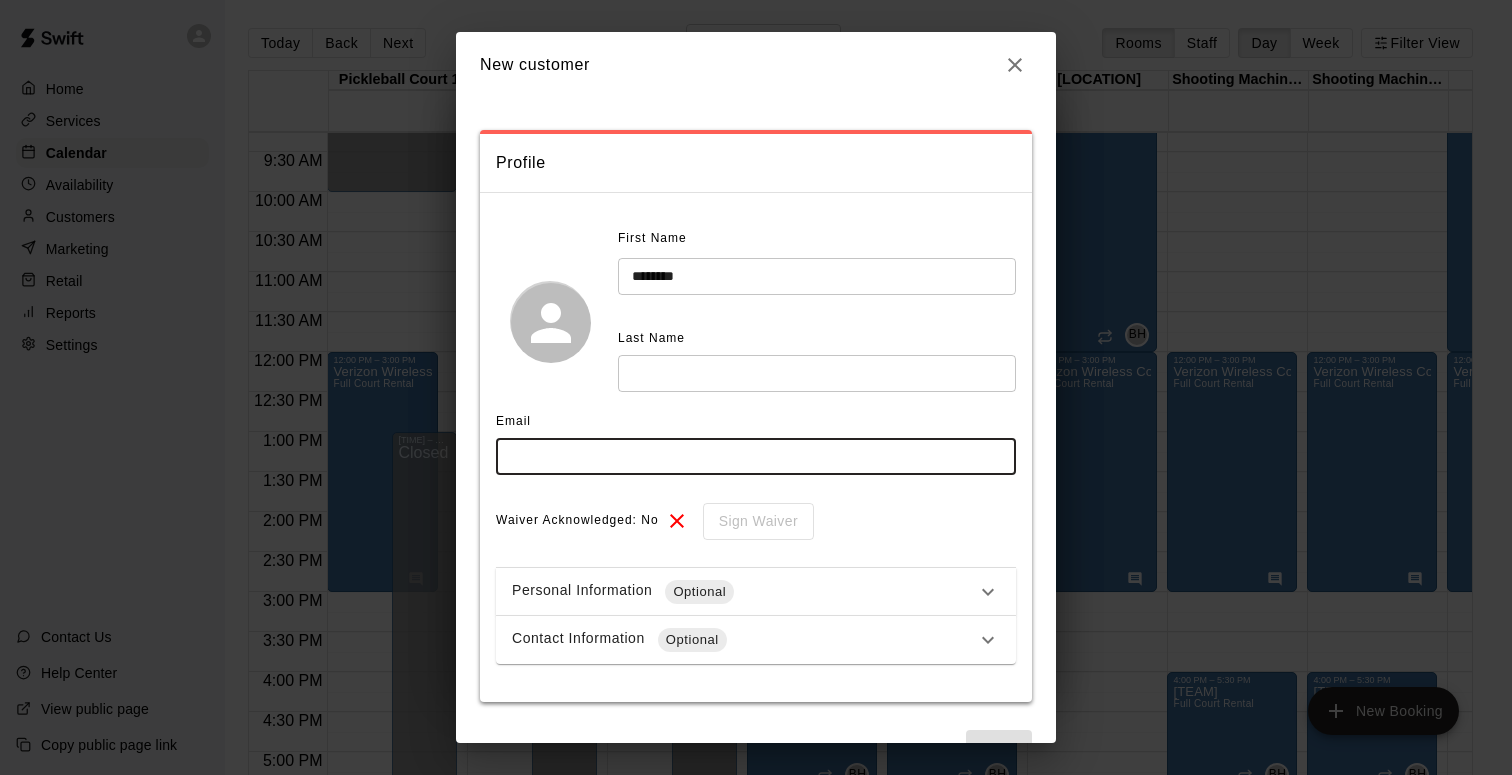 paste on "**********" 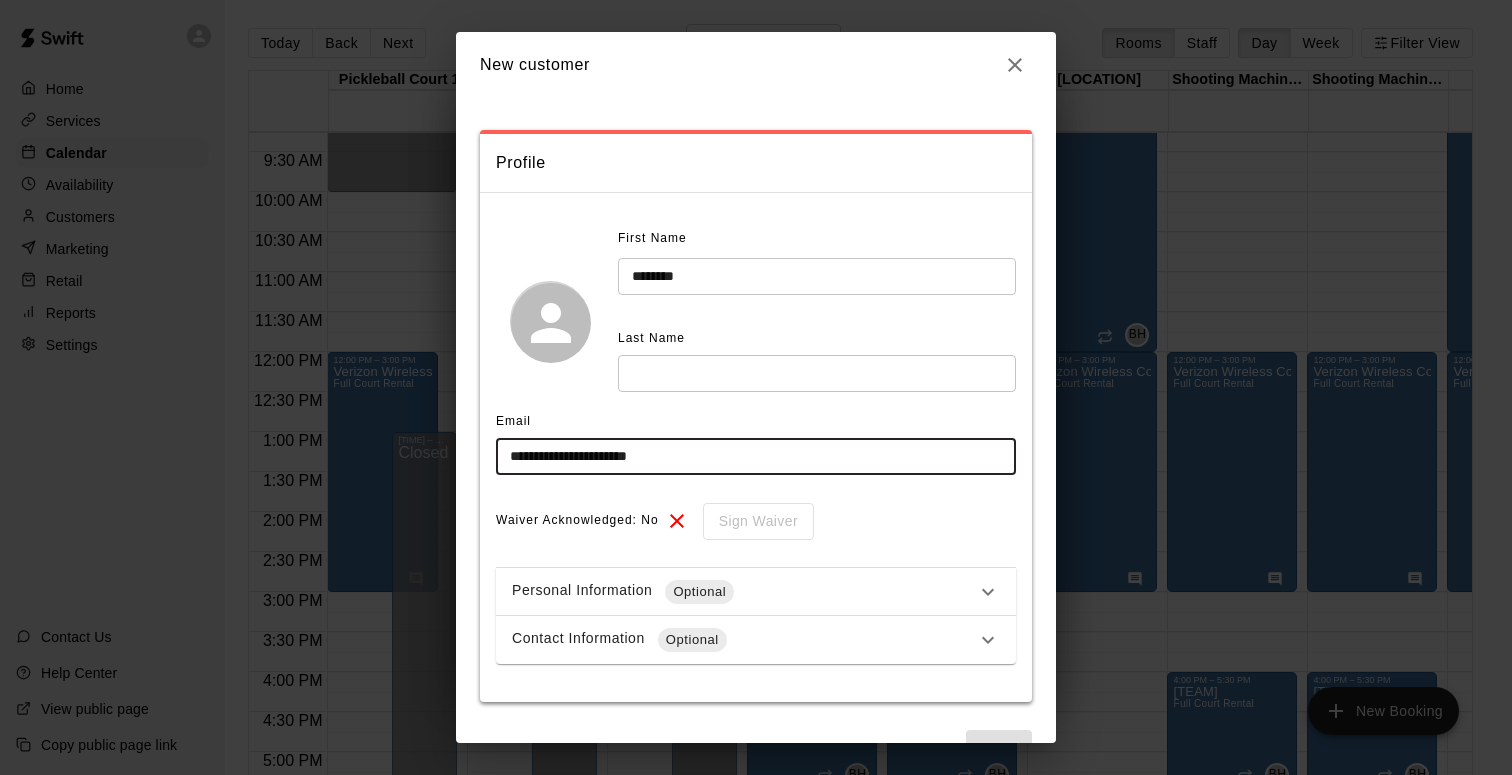 click on "**********" at bounding box center [756, 456] 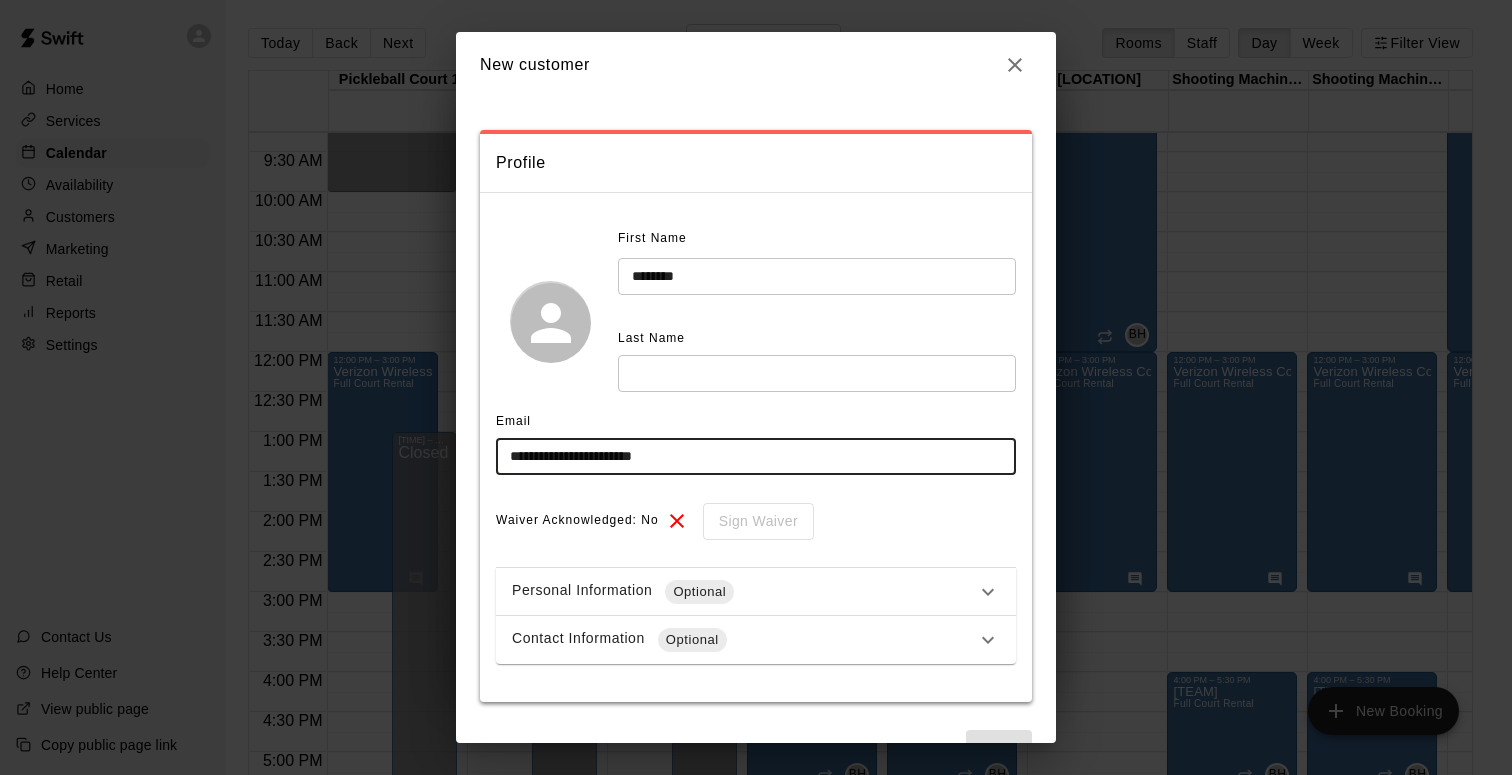 type on "**********" 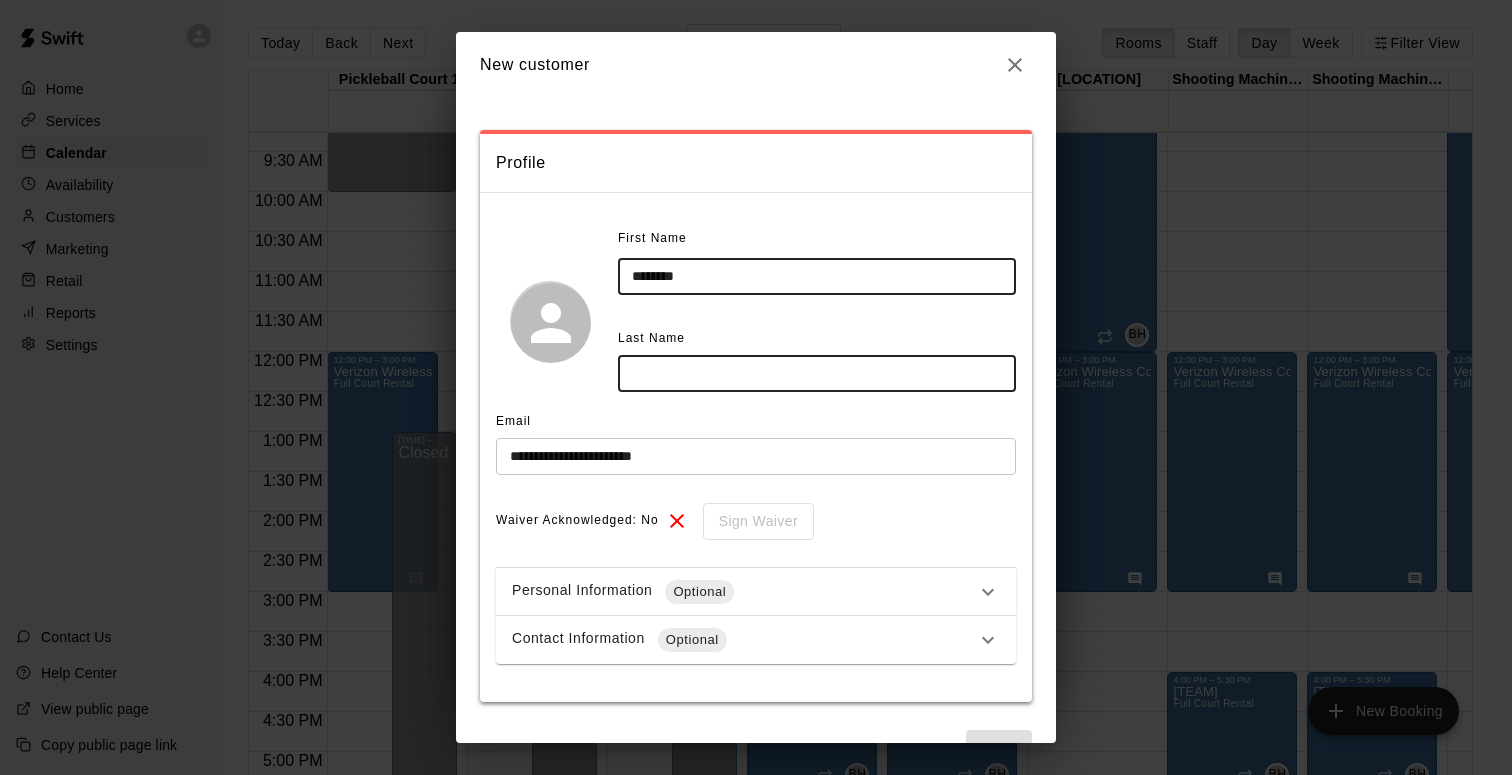click on "********" at bounding box center (817, 276) 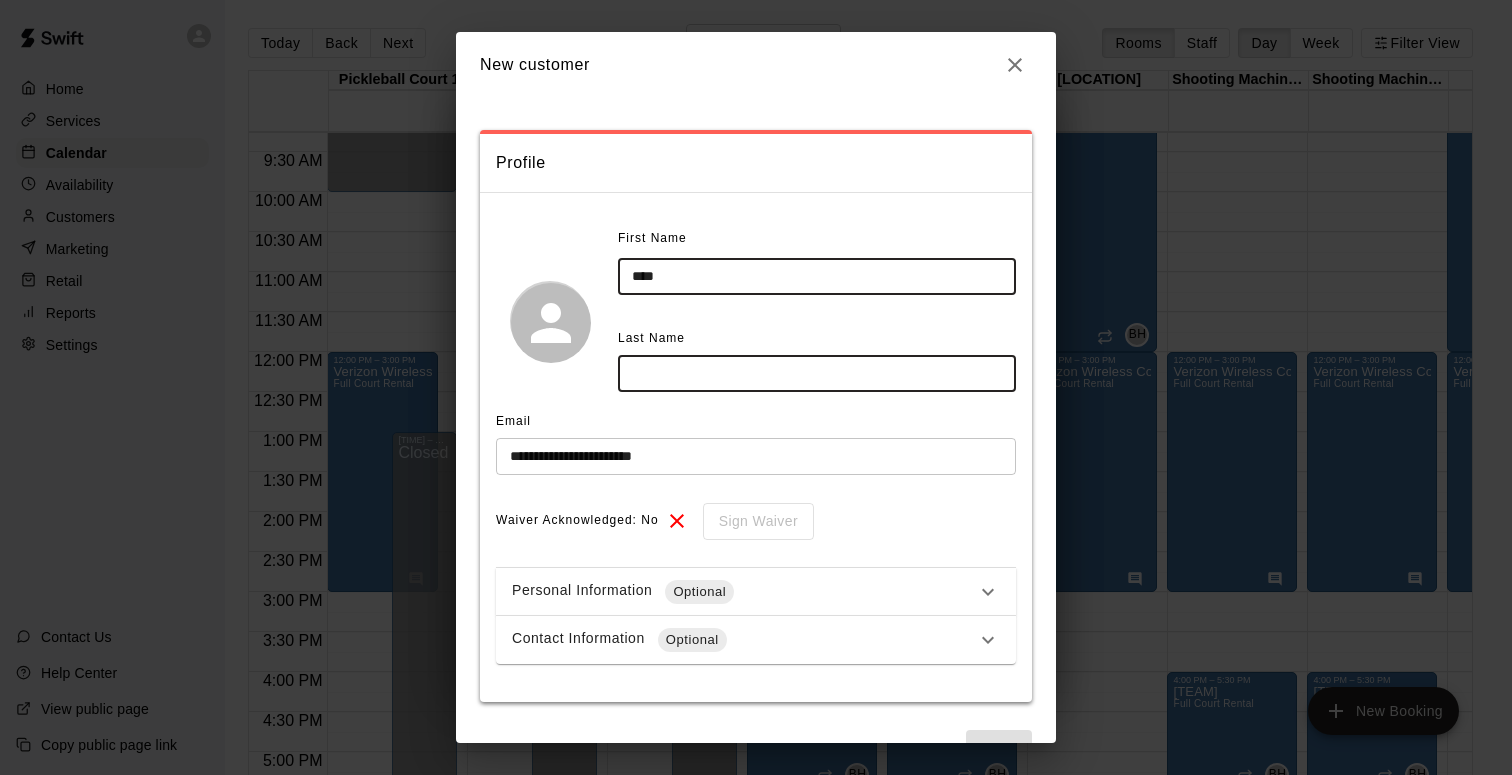 type on "****" 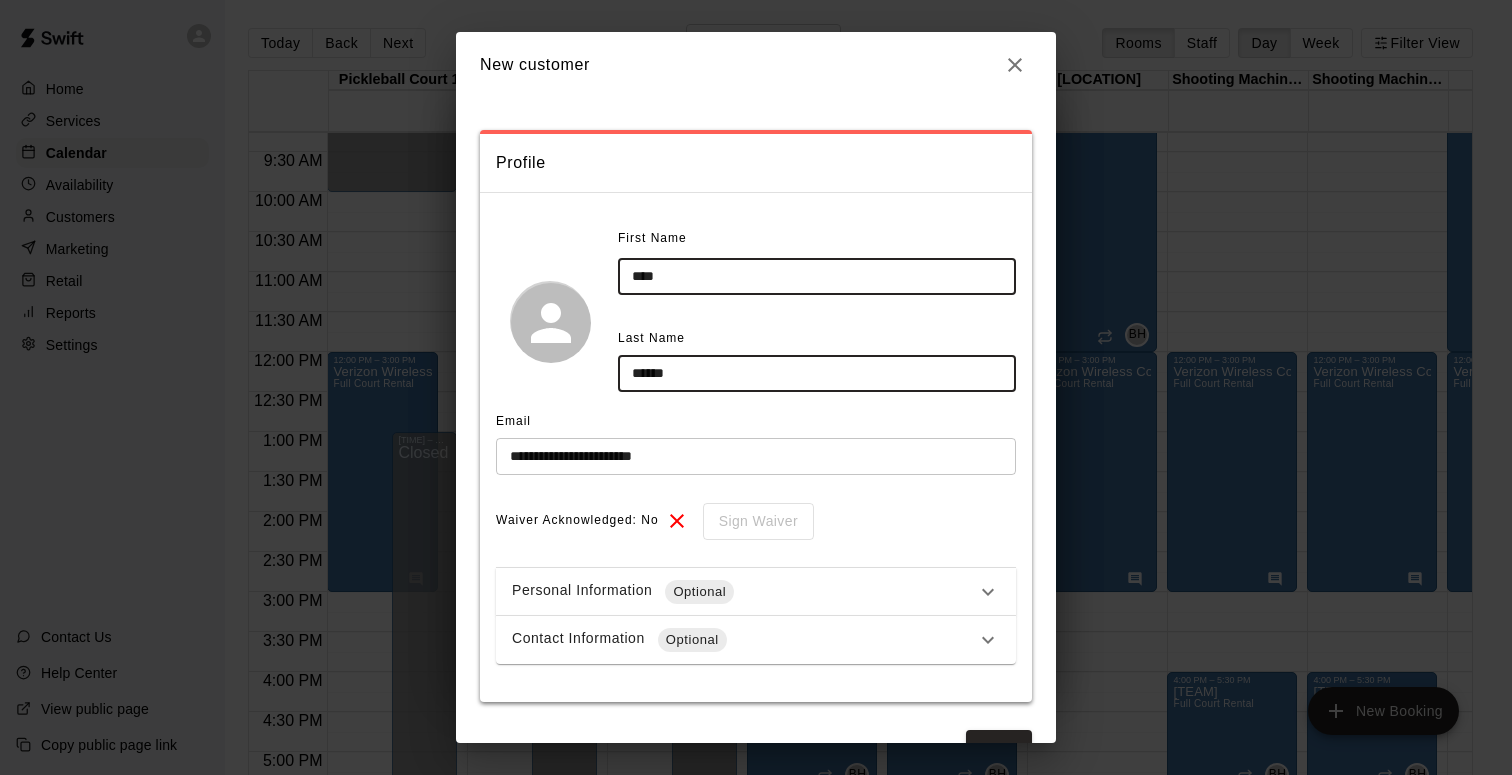 scroll, scrollTop: 51, scrollLeft: 0, axis: vertical 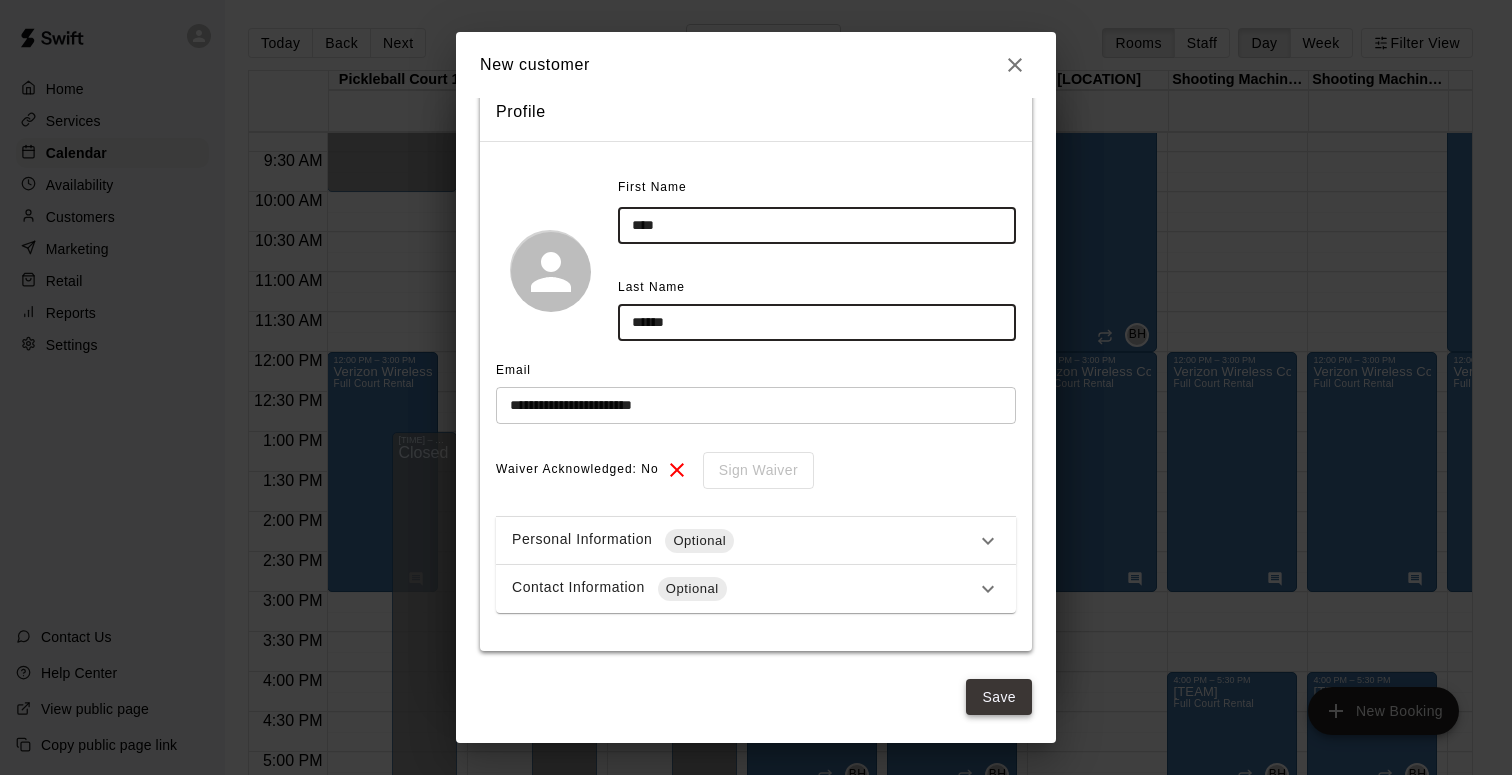 type on "******" 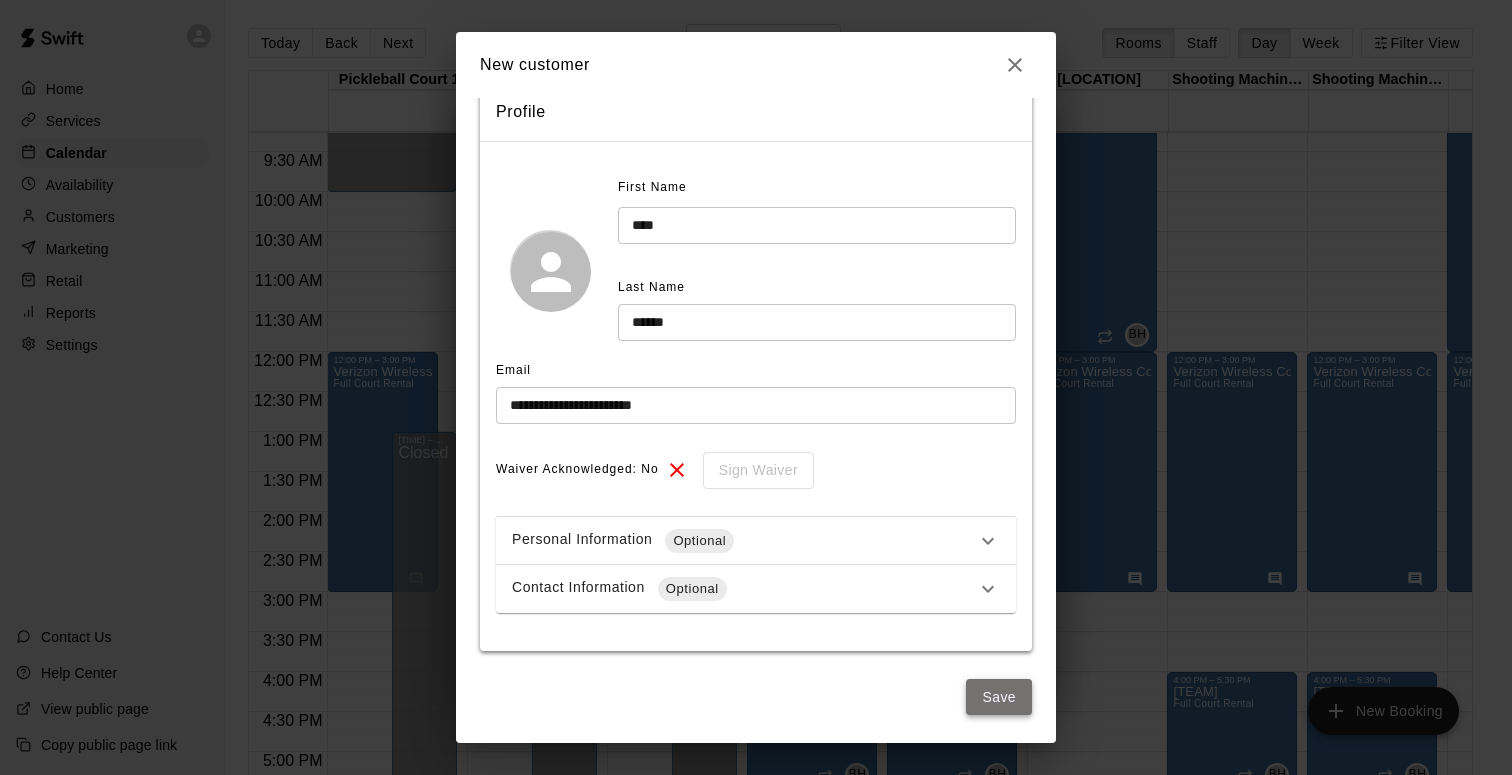 click on "Save" at bounding box center [999, 697] 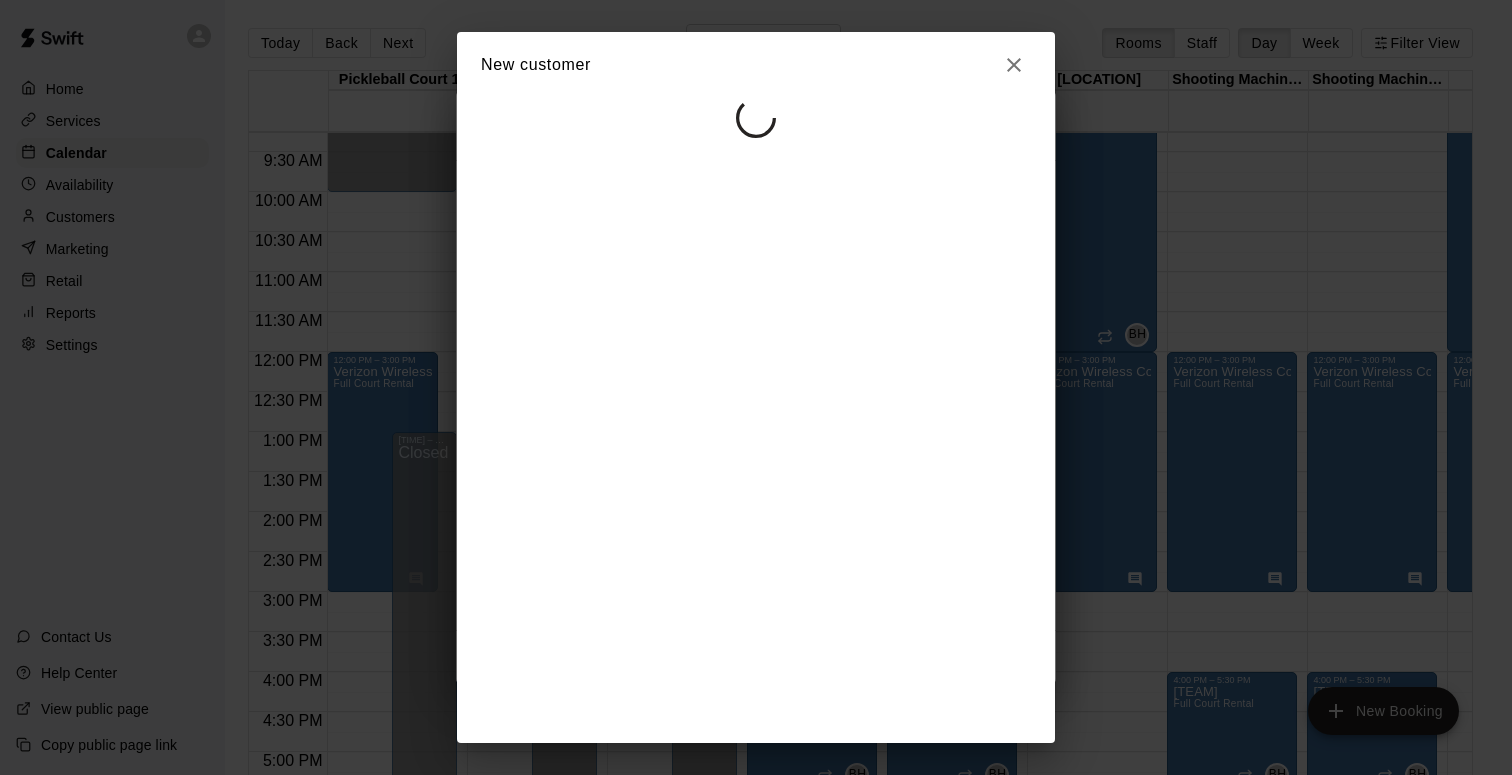 select on "**" 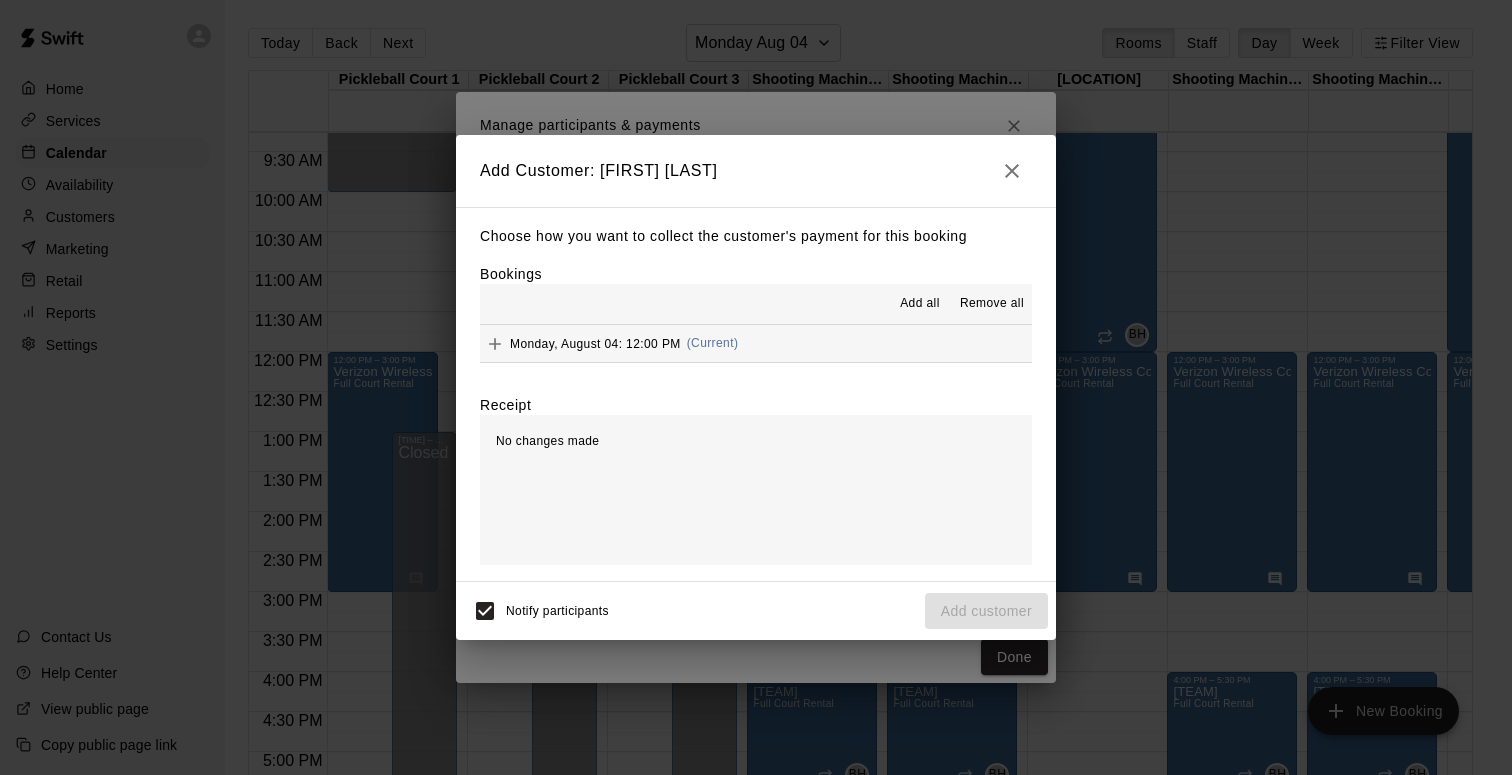 click on "Monday, August 04: 12:00 PM" at bounding box center (595, 343) 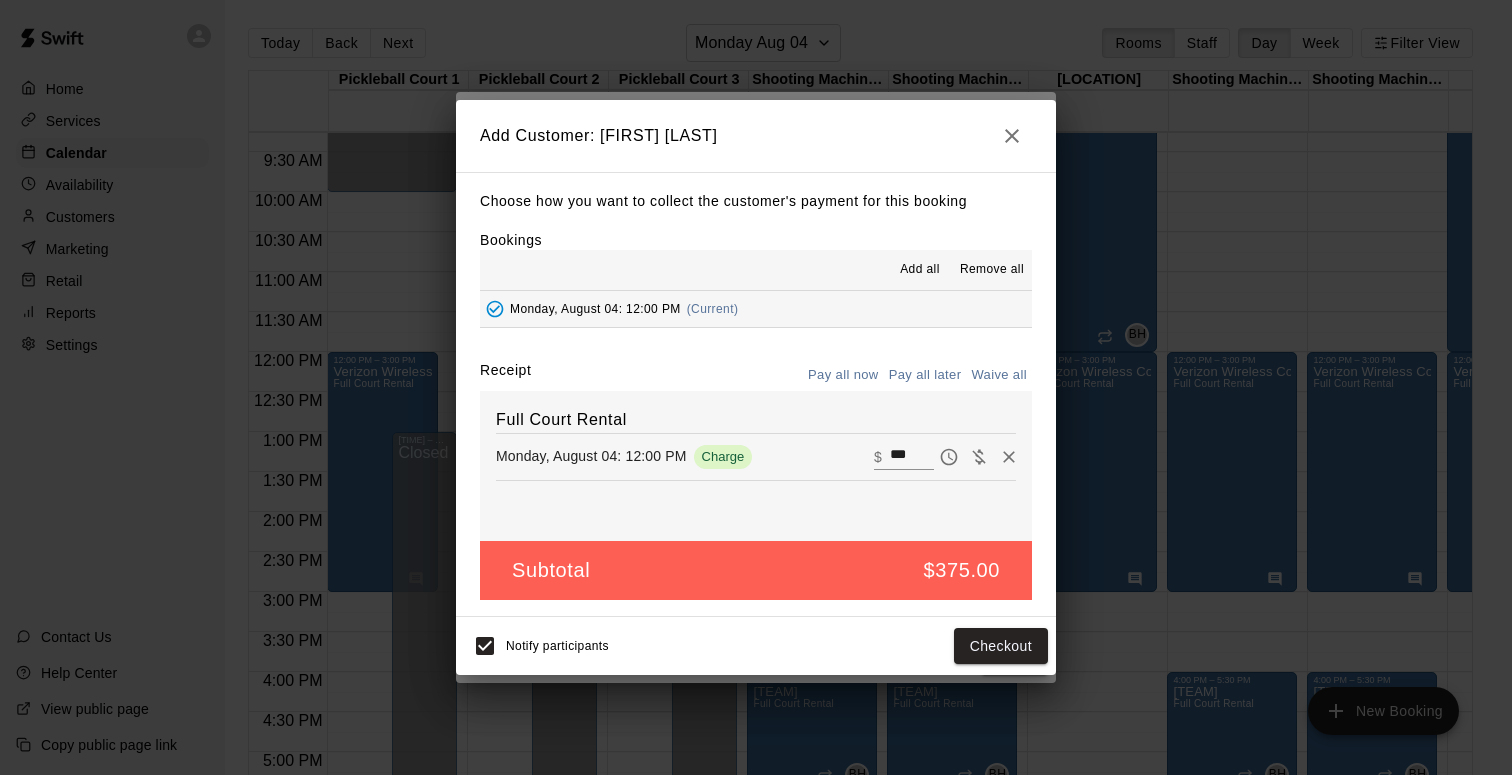 click on "***" at bounding box center [912, 457] 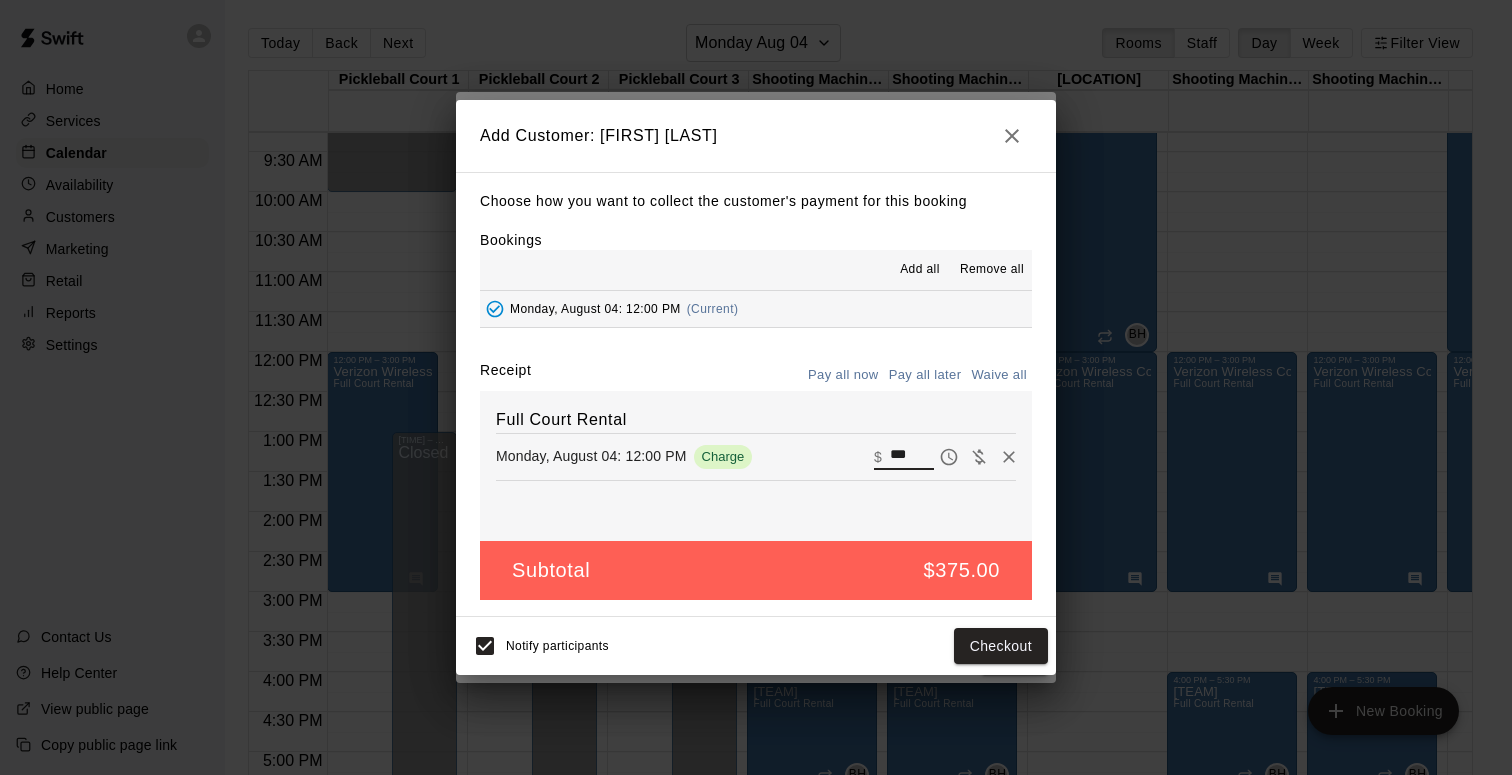 click on "***" at bounding box center [912, 457] 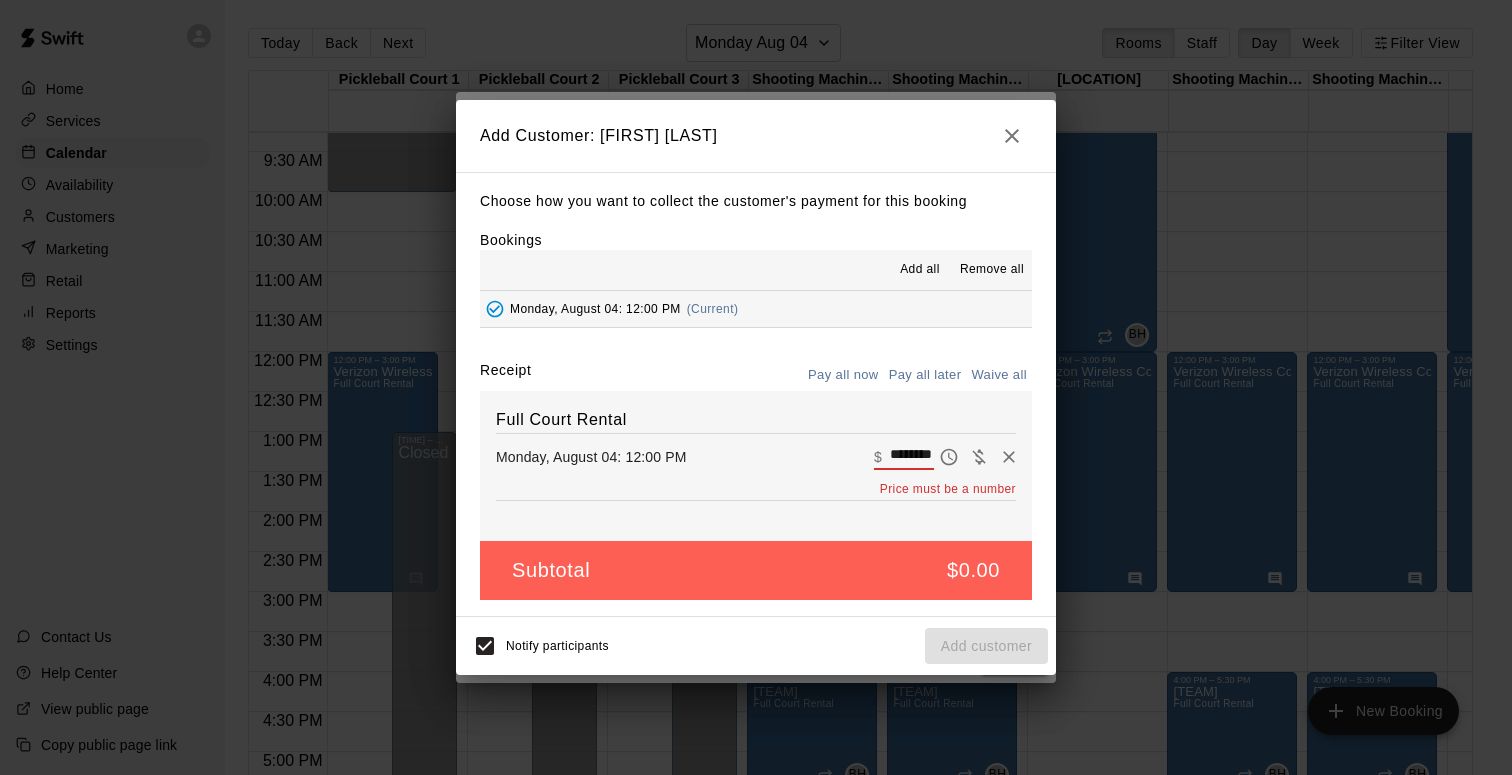 scroll, scrollTop: 0, scrollLeft: 14, axis: horizontal 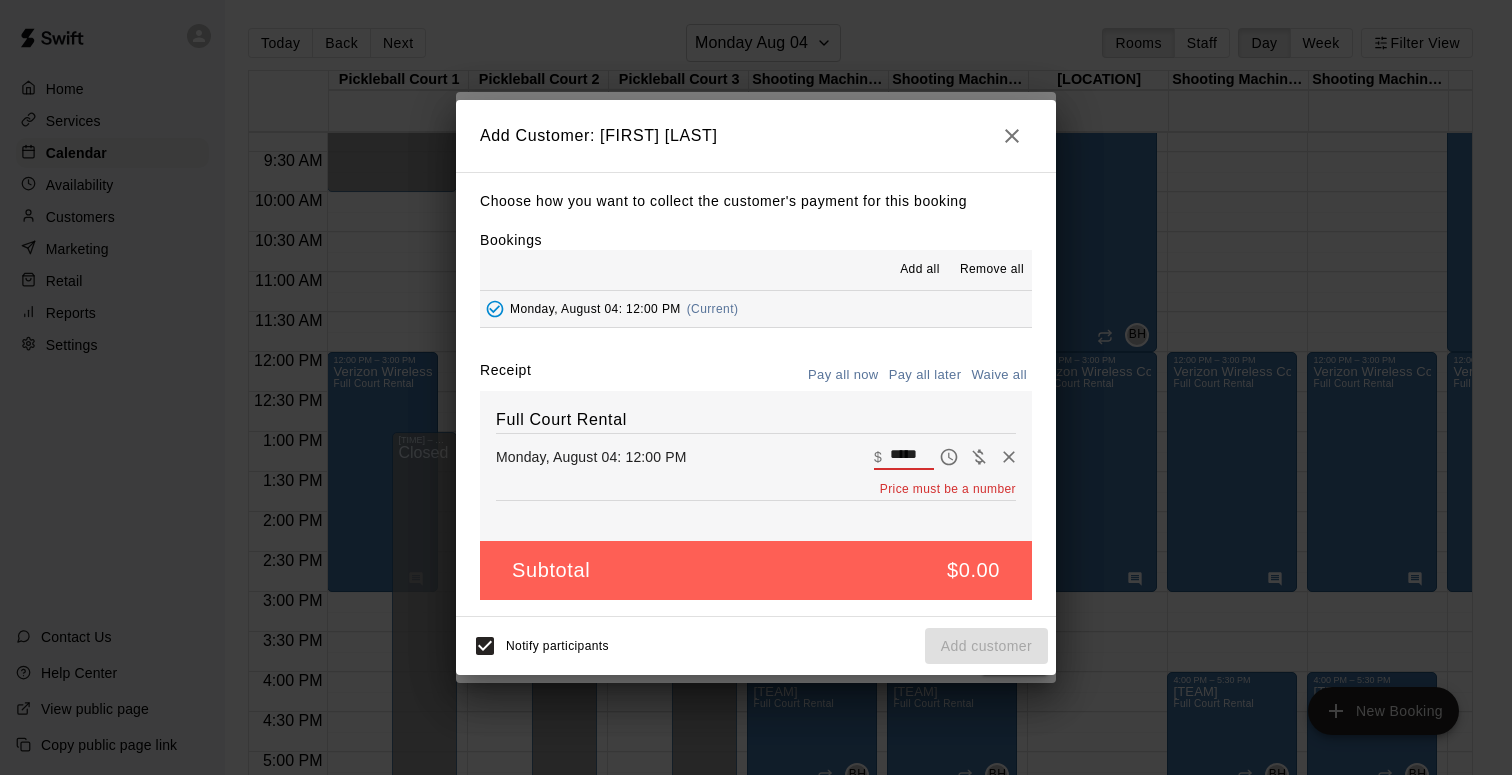 type on "*****" 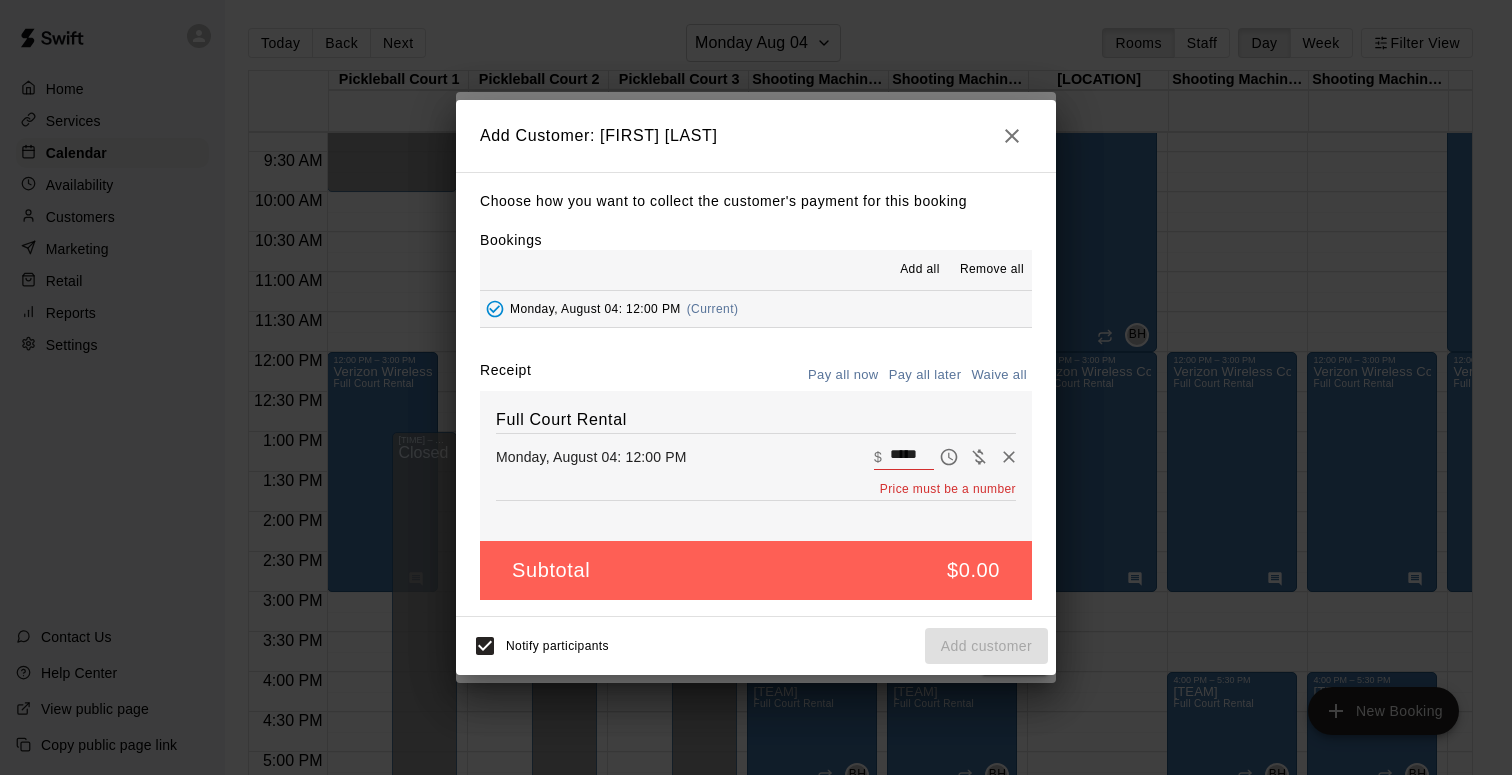 click on "*****" at bounding box center [912, 457] 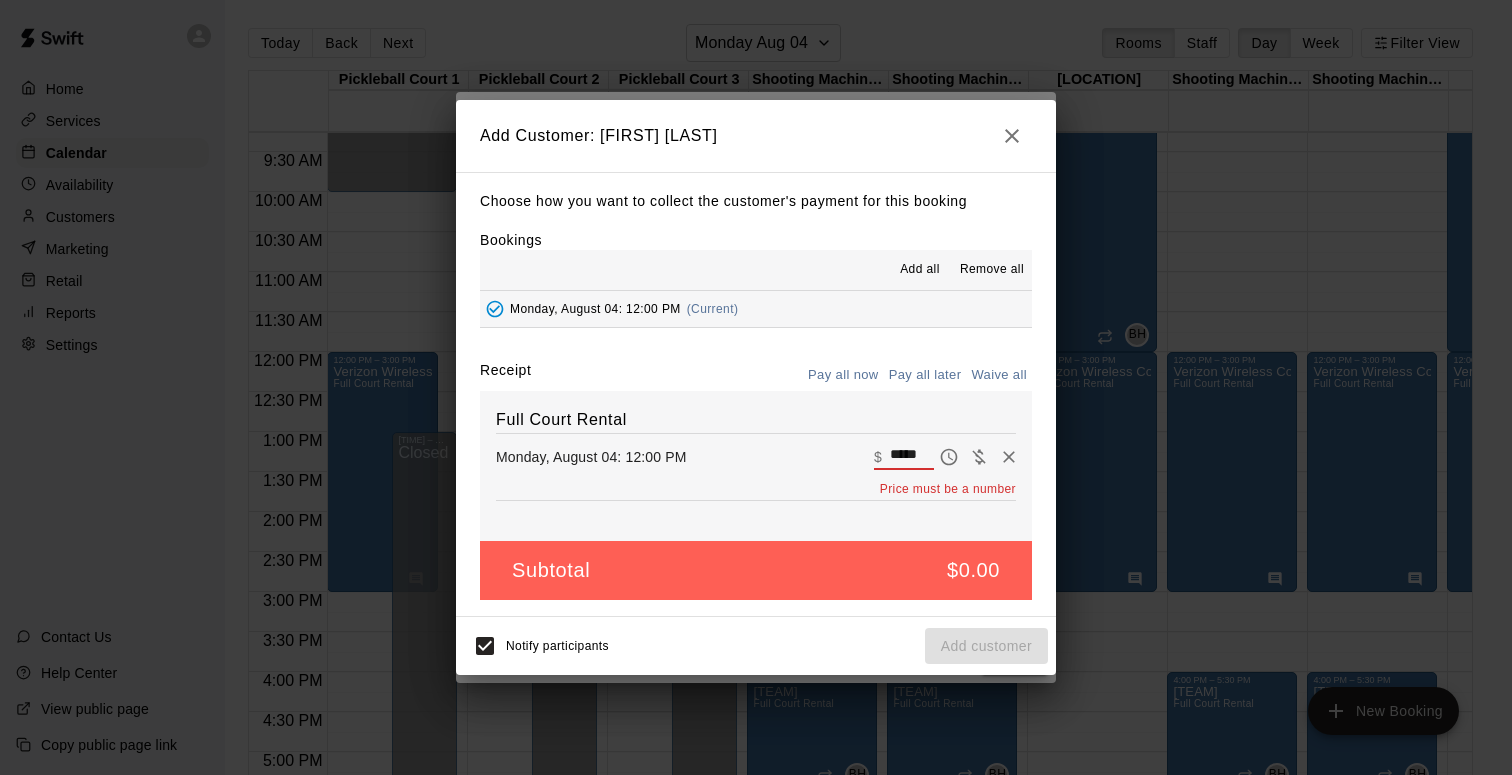 click on "*****" at bounding box center [912, 457] 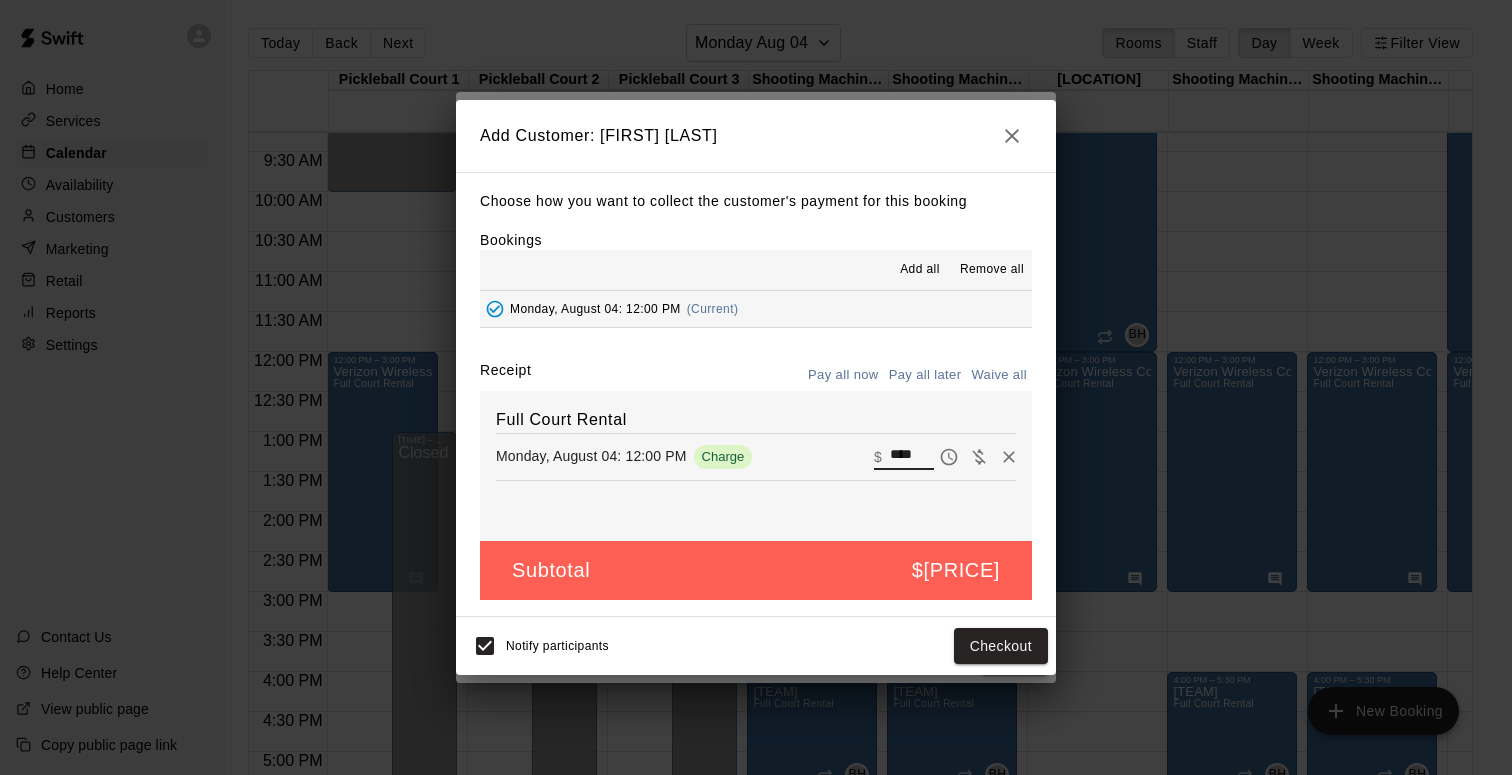 type on "****" 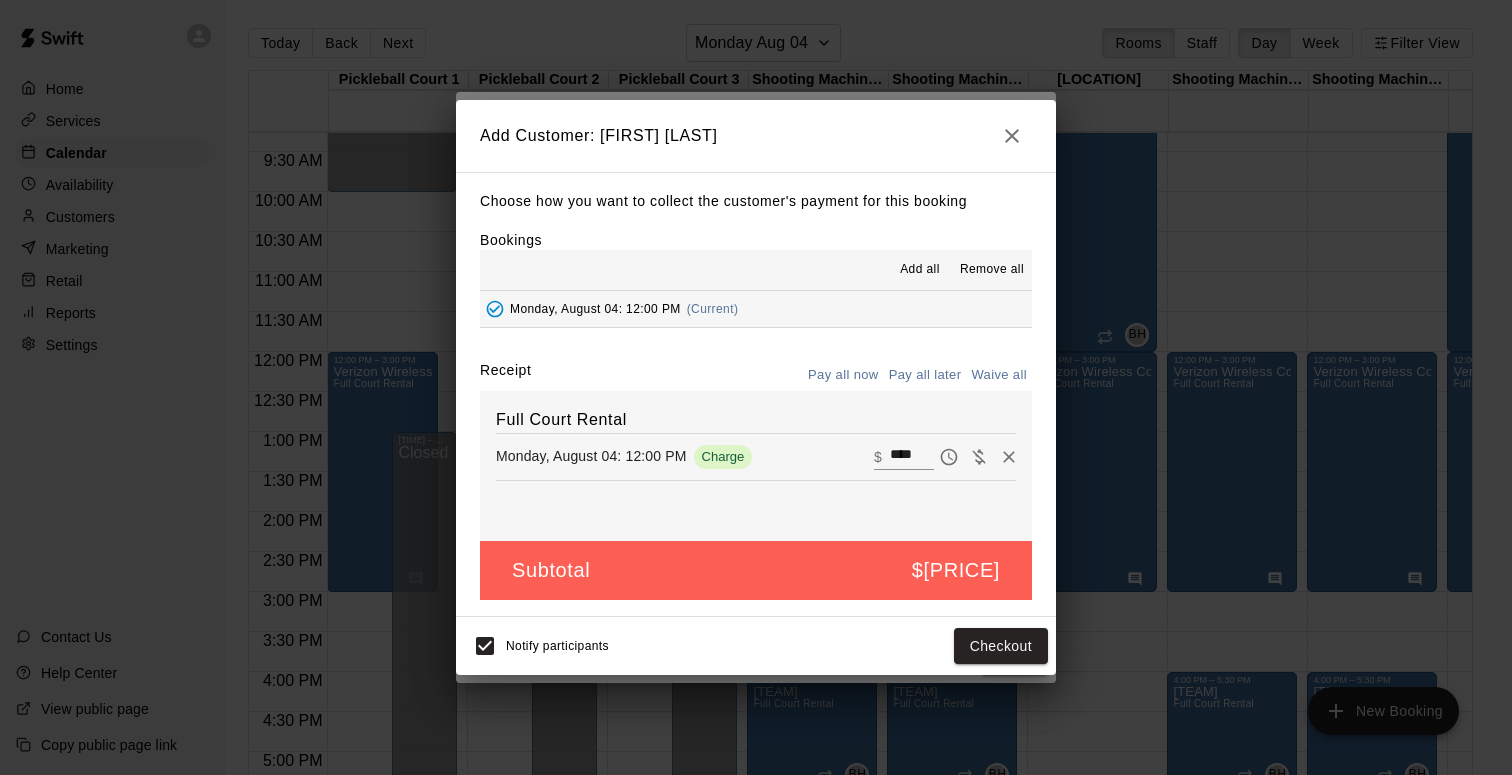 click on "Monday, August 04: 12:00 PM (Current)" at bounding box center (756, 309) 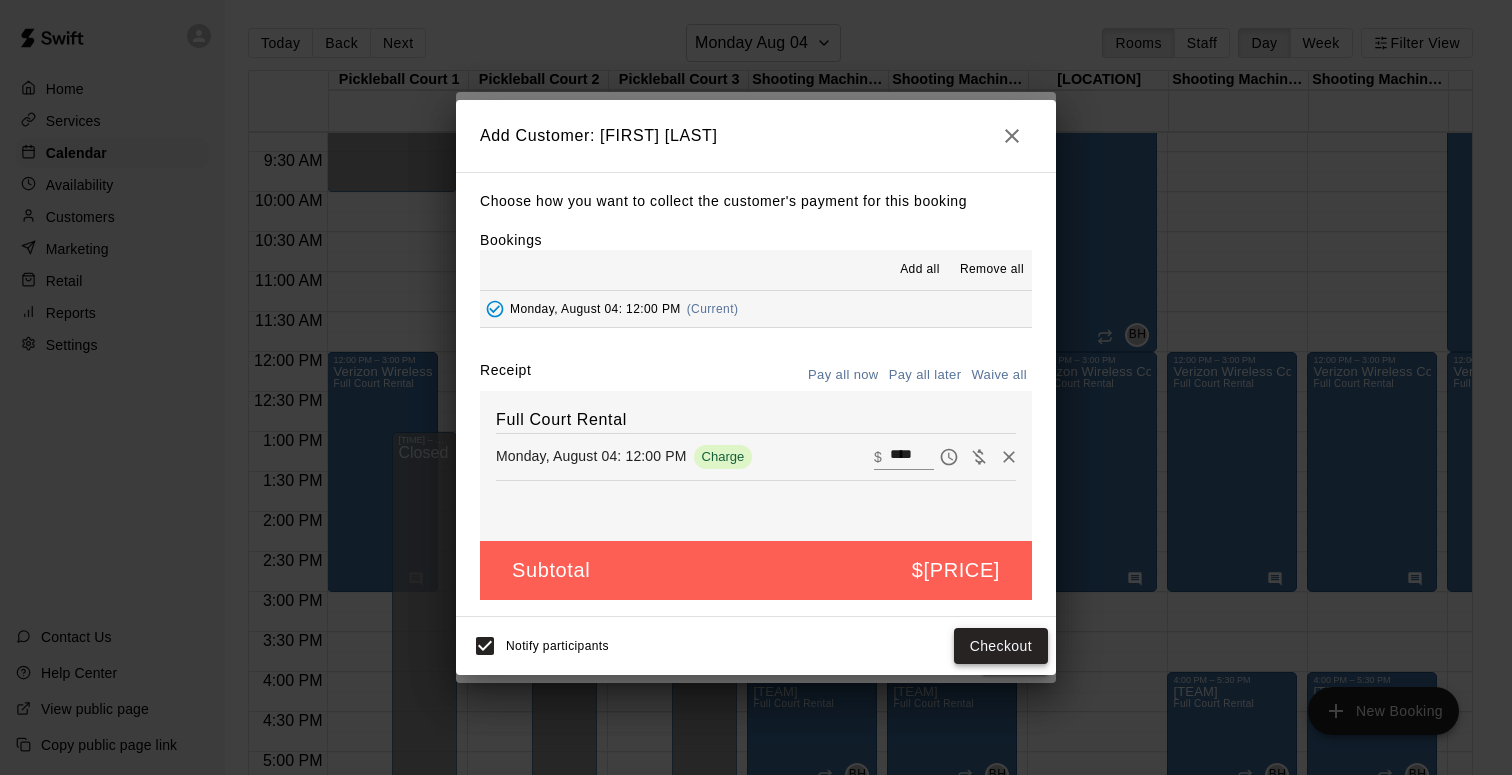 click on "Checkout" at bounding box center (1001, 646) 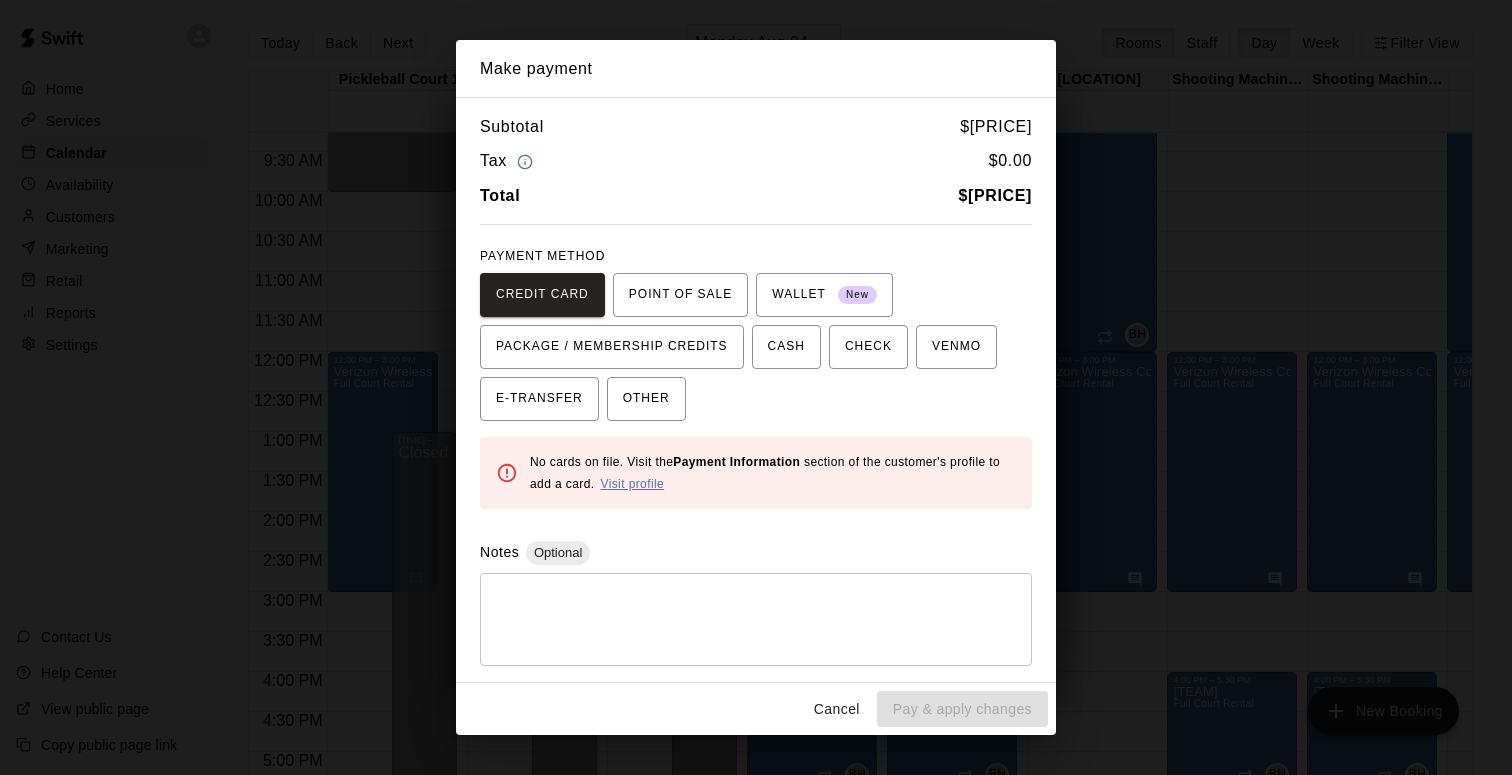 click on "Visit profile" at bounding box center (632, 484) 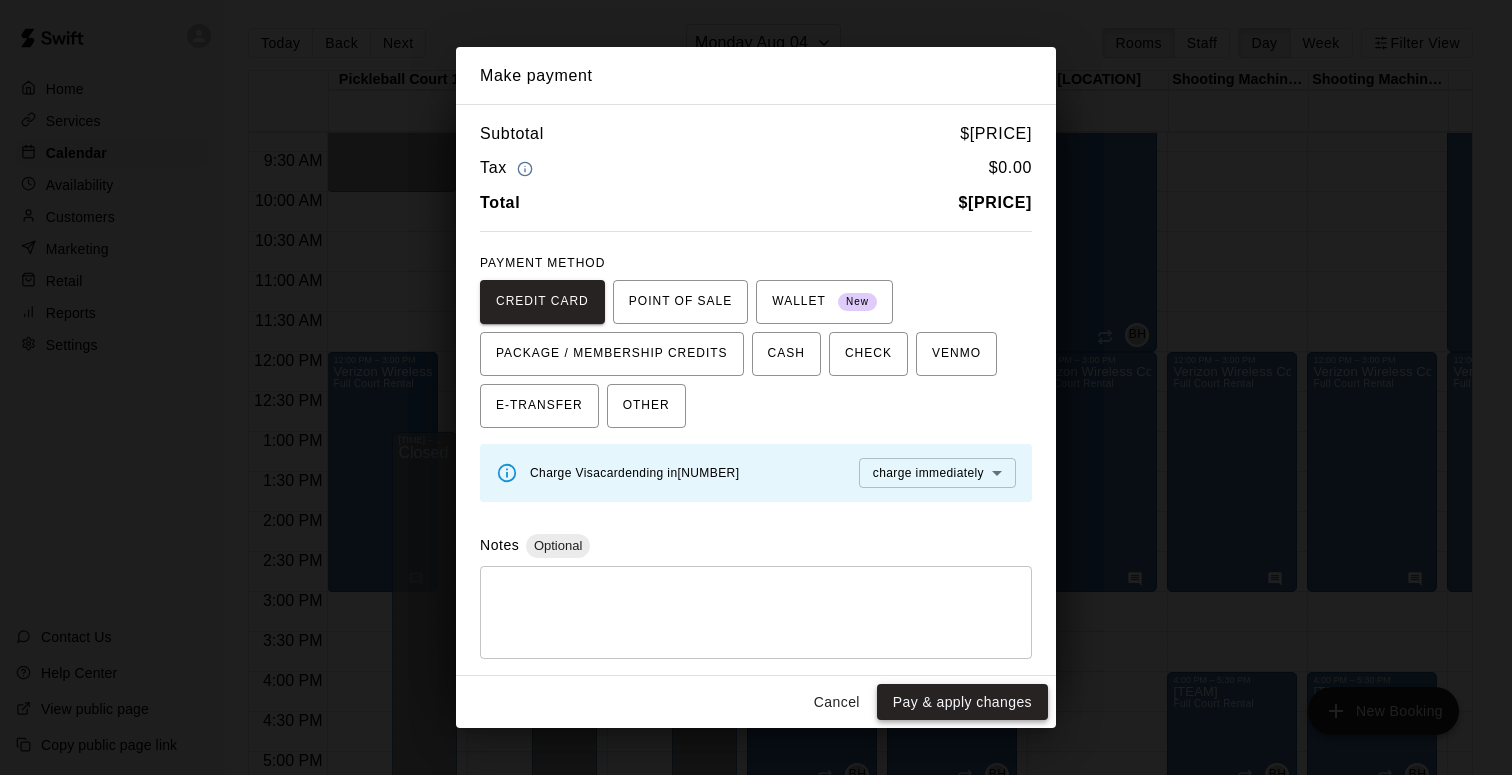 click on "Pay & apply changes" at bounding box center (962, 702) 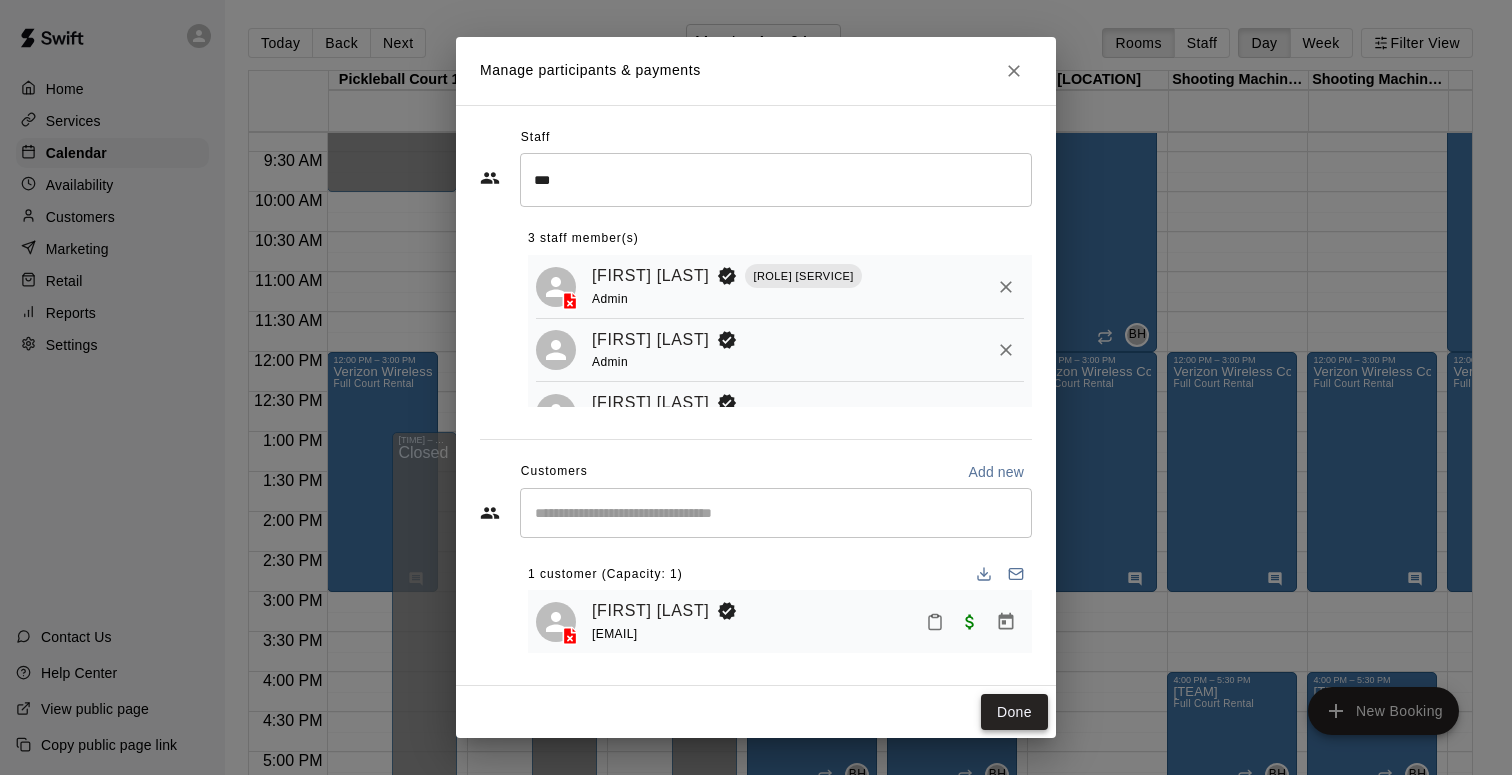 click on "Done" at bounding box center [1014, 712] 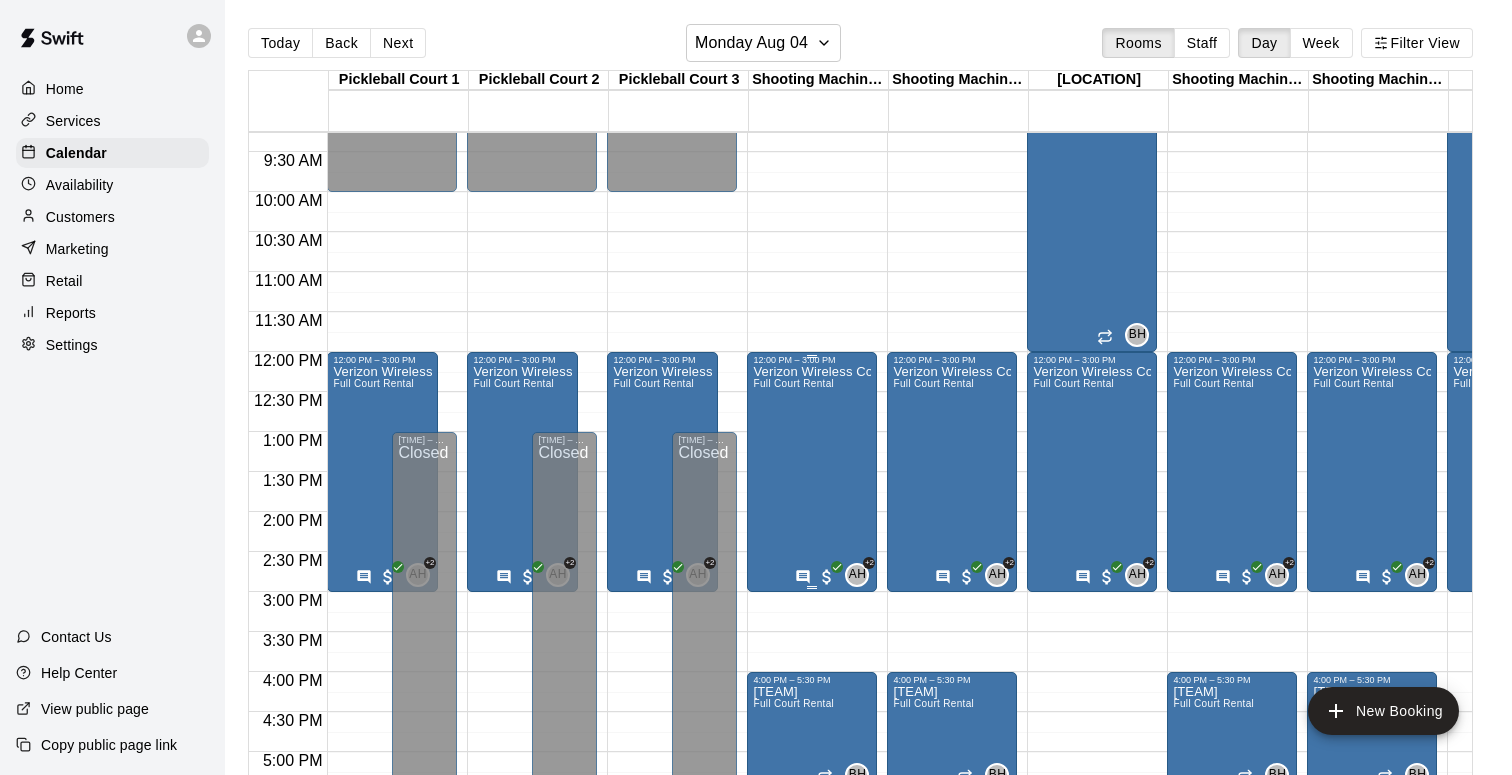 click on "Verizon Wireless Corporate Event Full Court Rental" at bounding box center (812, 752) 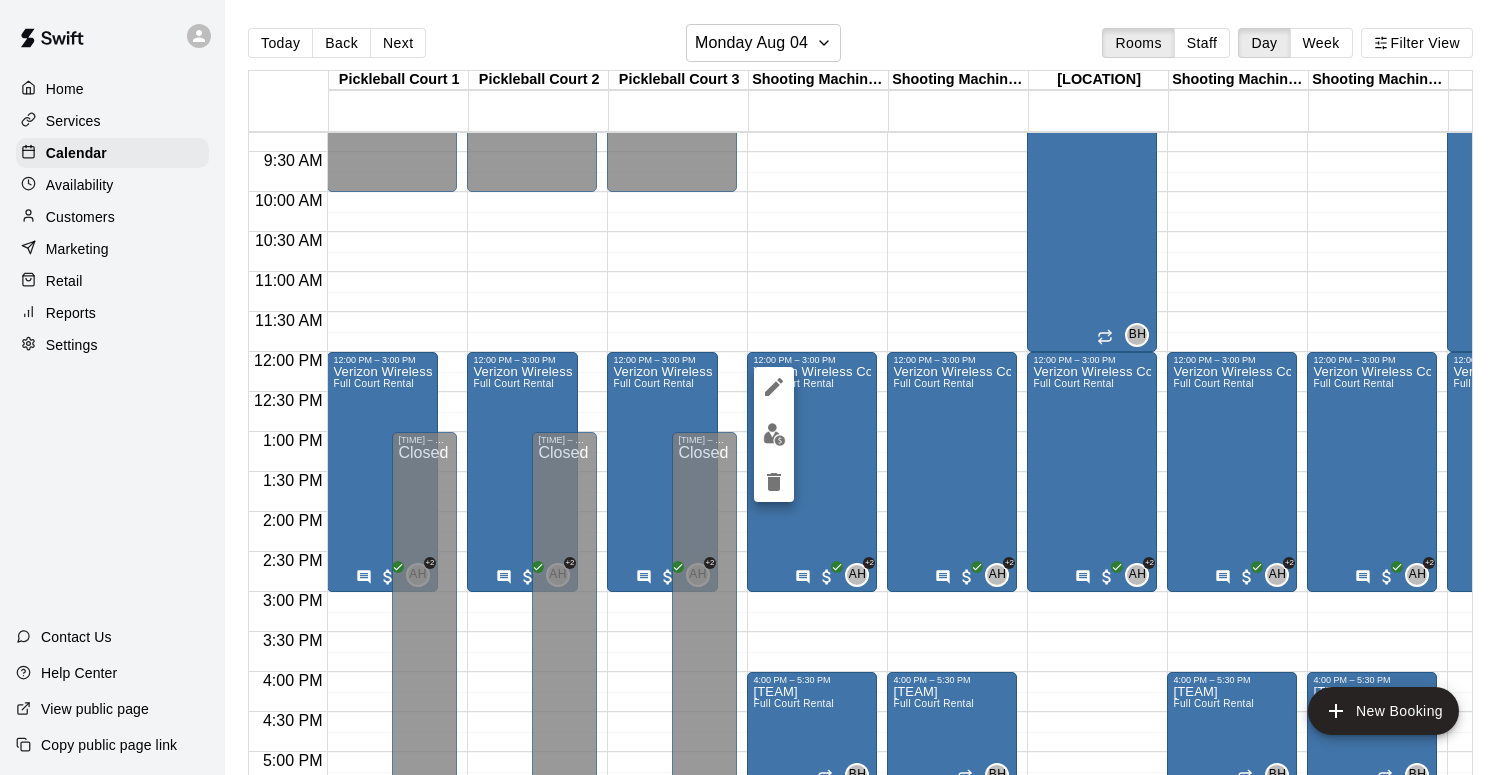 click at bounding box center [756, 387] 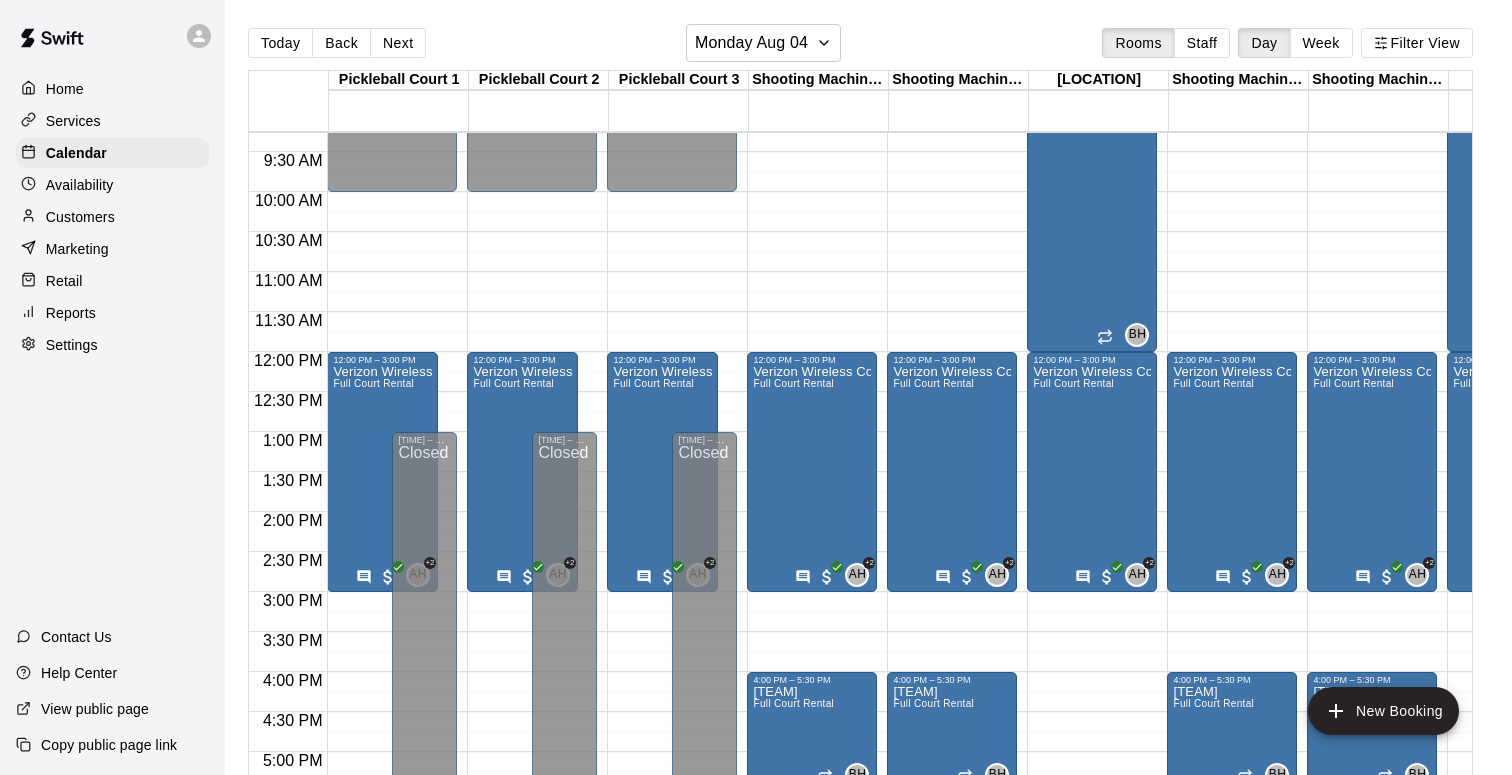 click on "Customers" at bounding box center [80, 217] 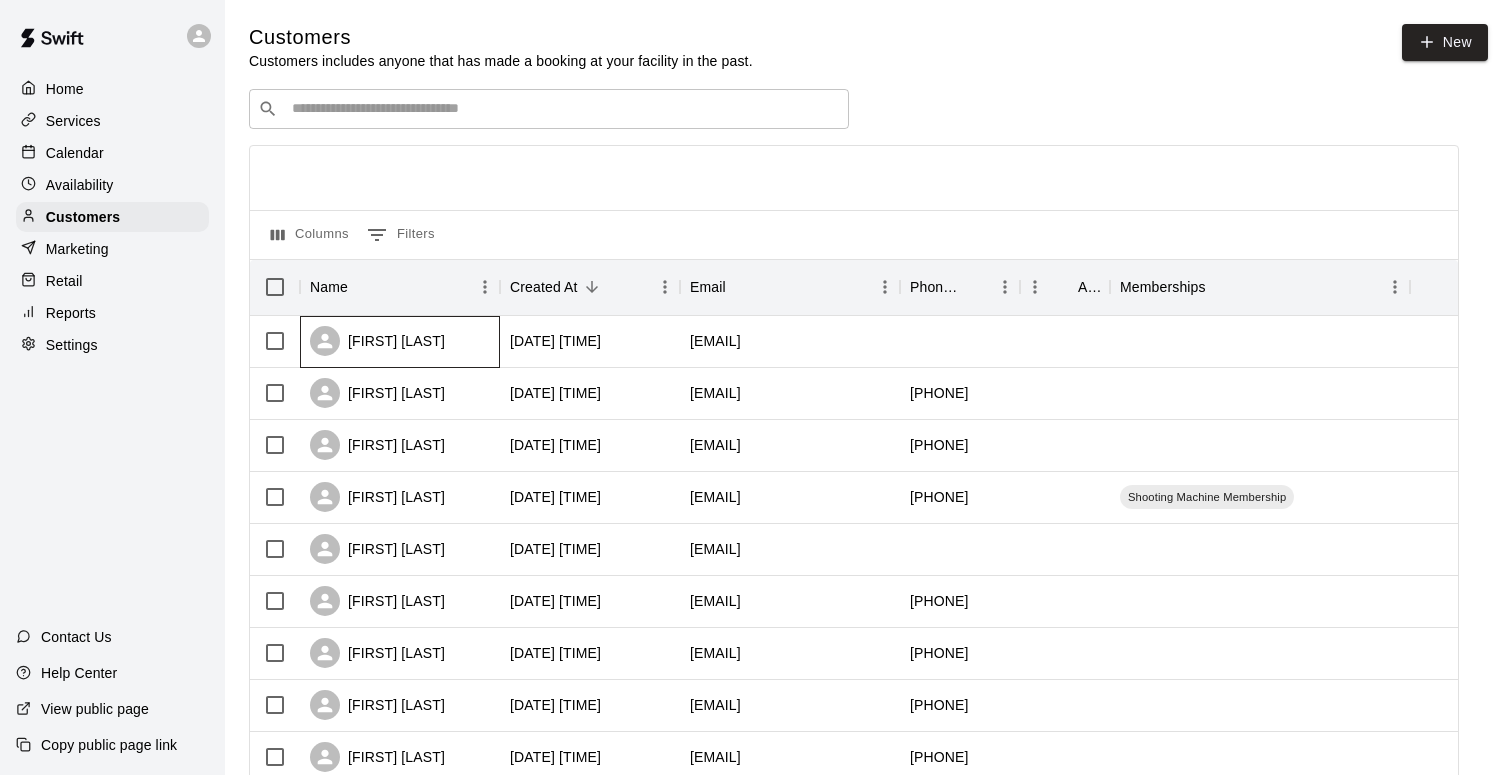 click on "[FIRST] [LAST]" at bounding box center (377, 341) 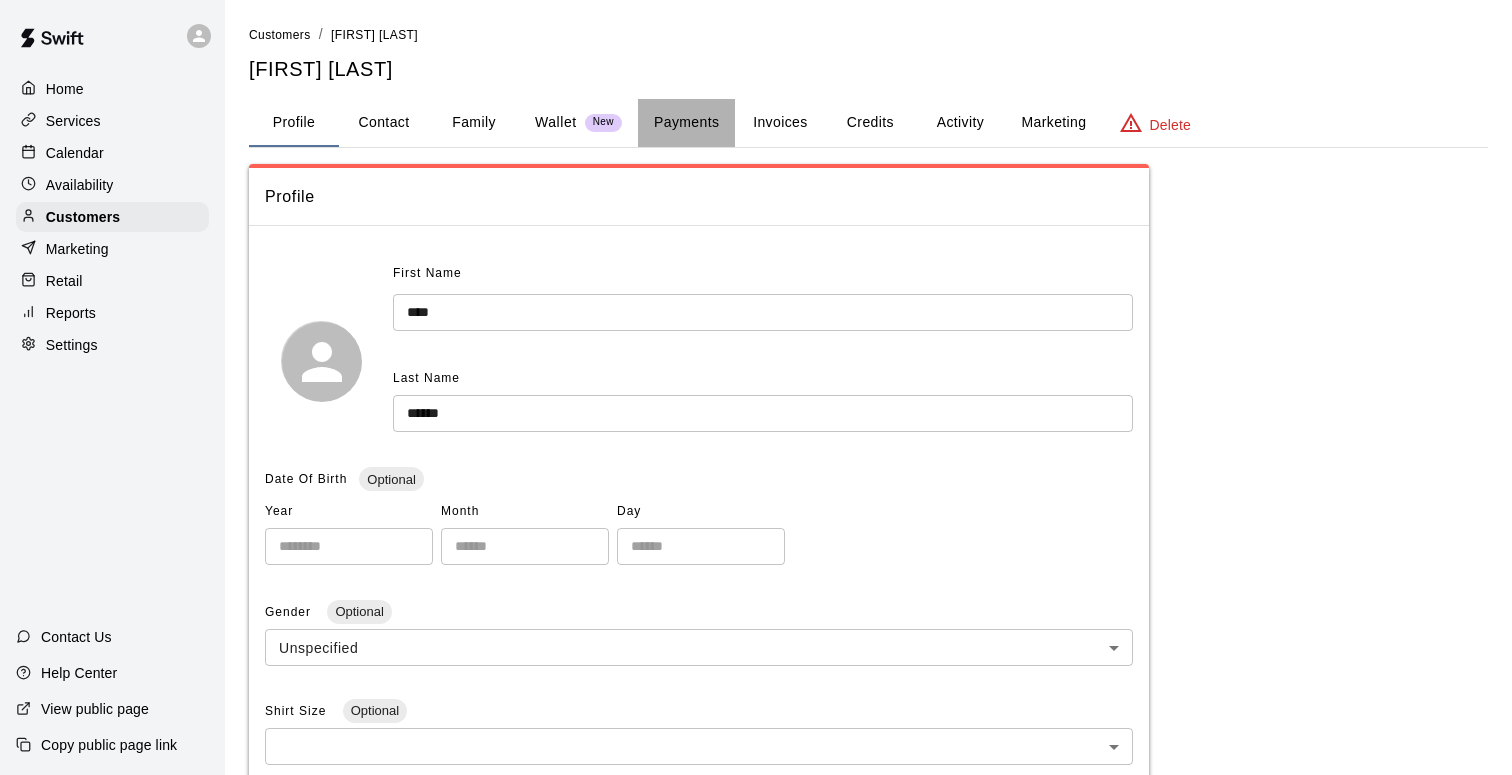 click on "Payments" at bounding box center (686, 123) 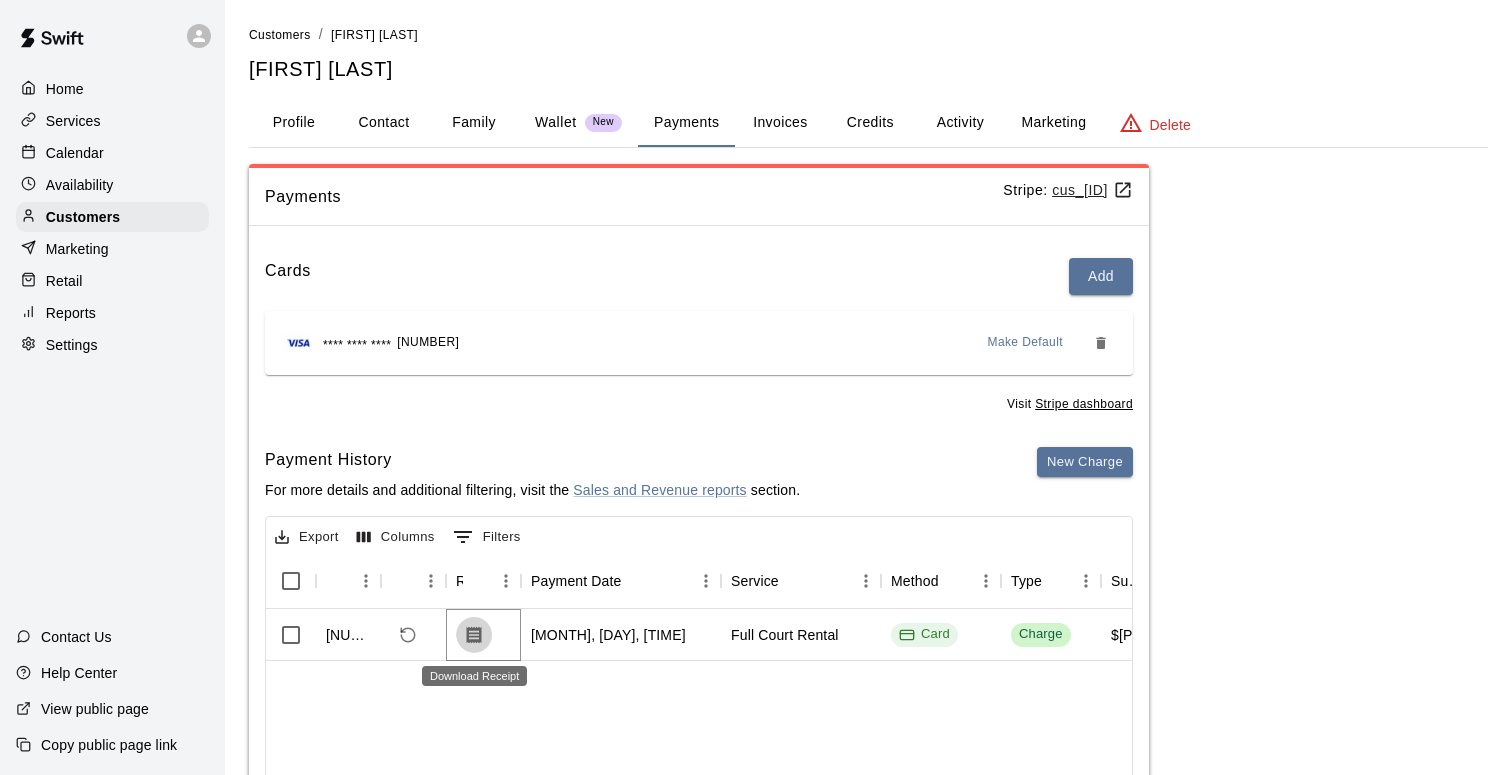 click 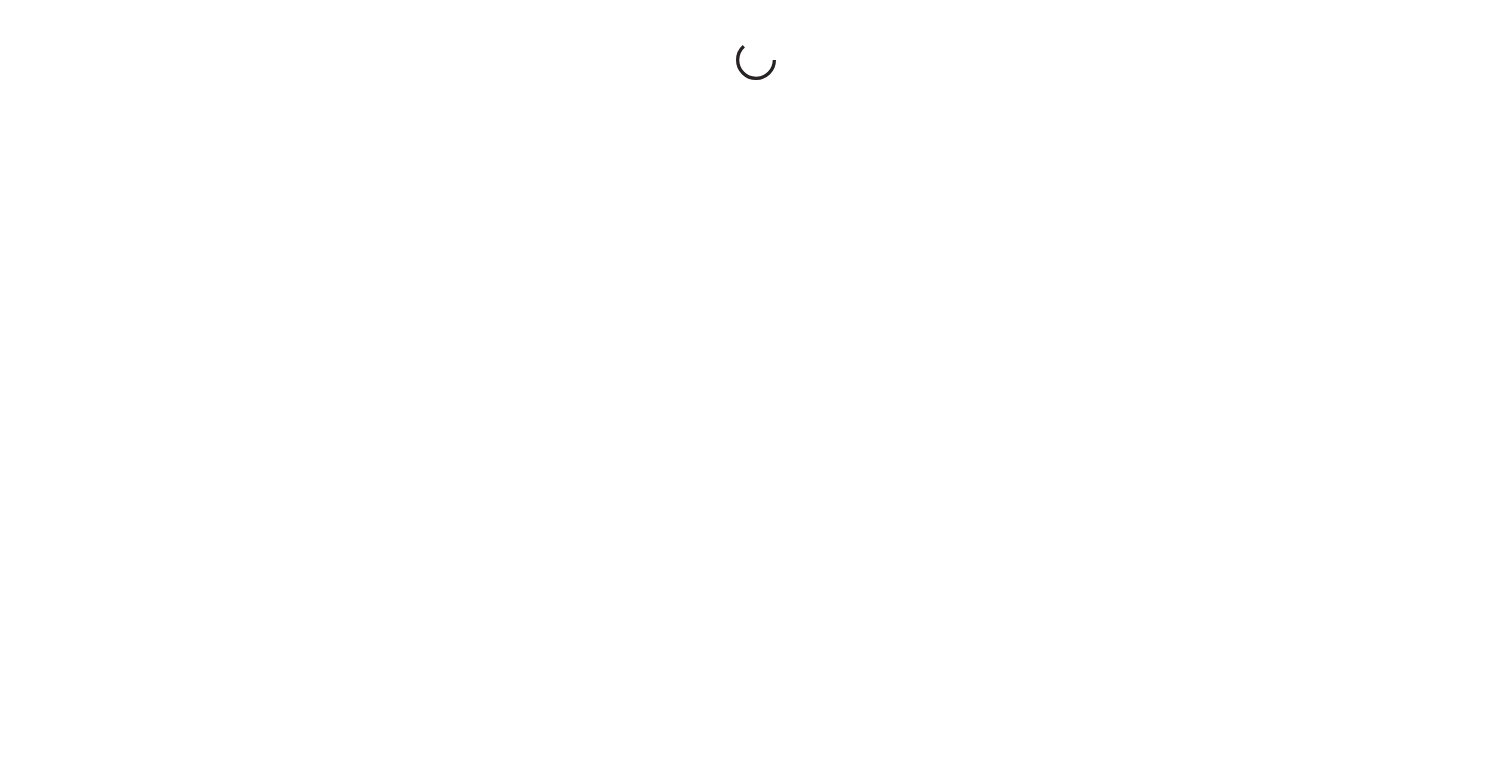 scroll, scrollTop: 0, scrollLeft: 0, axis: both 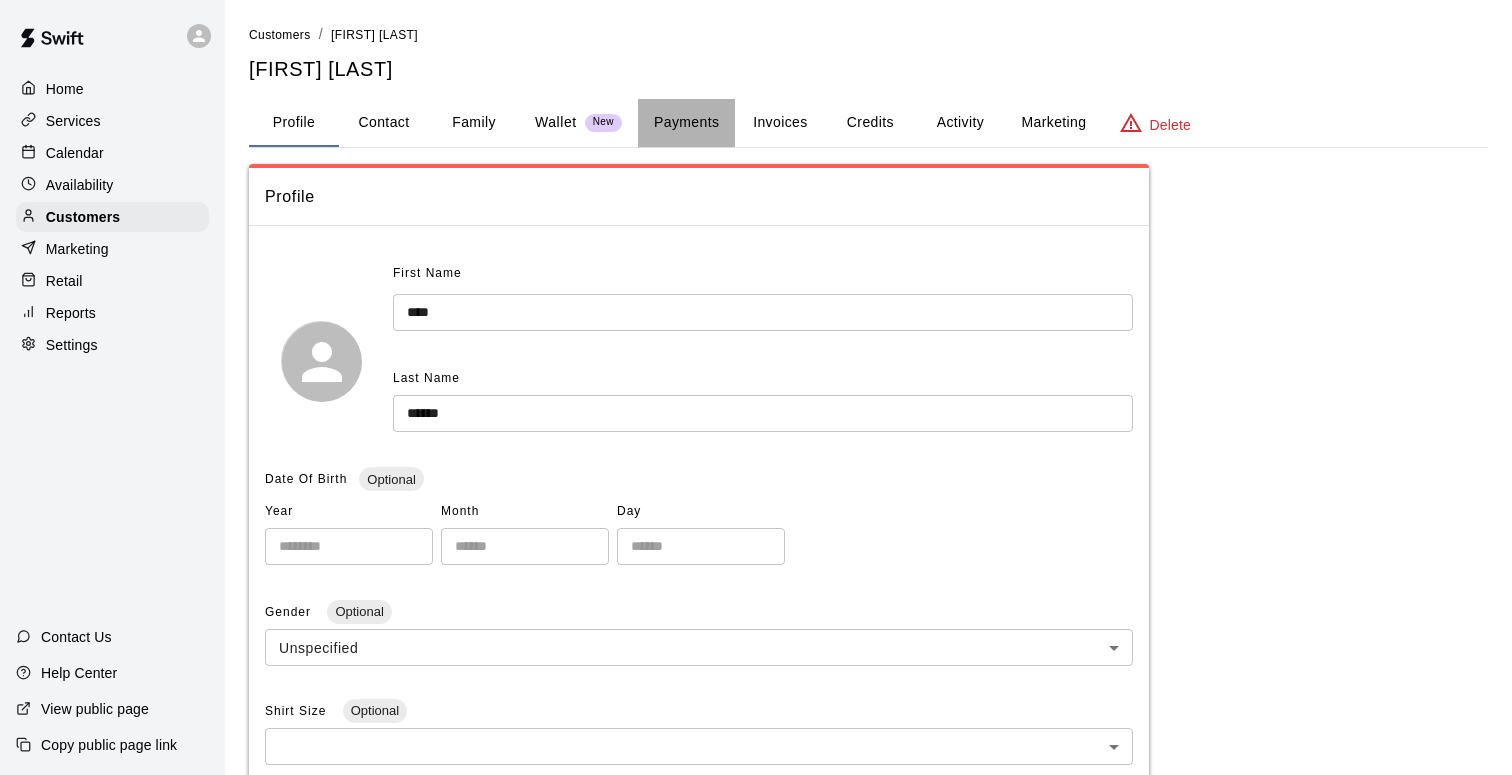 click on "Payments" at bounding box center [686, 123] 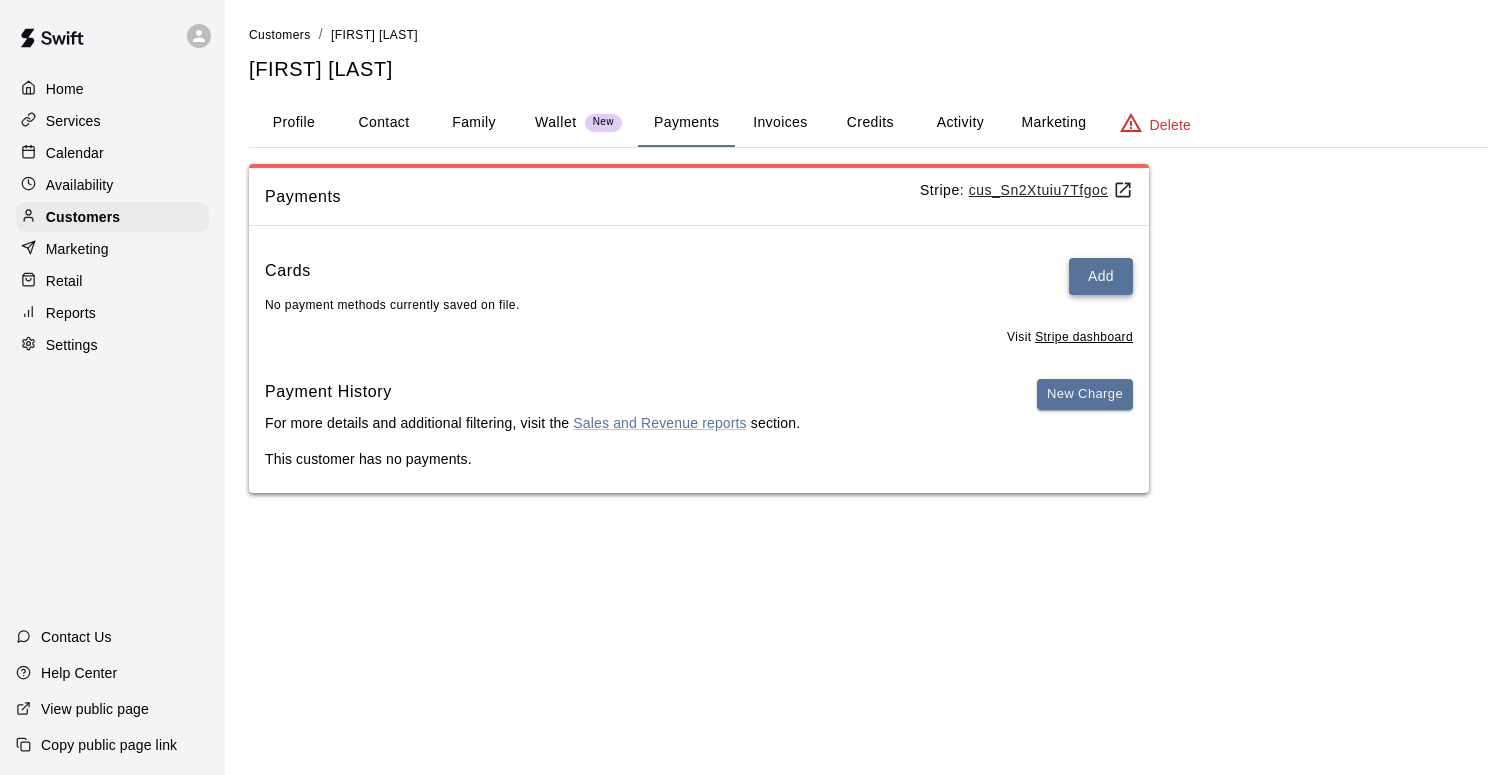 click on "Add" at bounding box center [1101, 276] 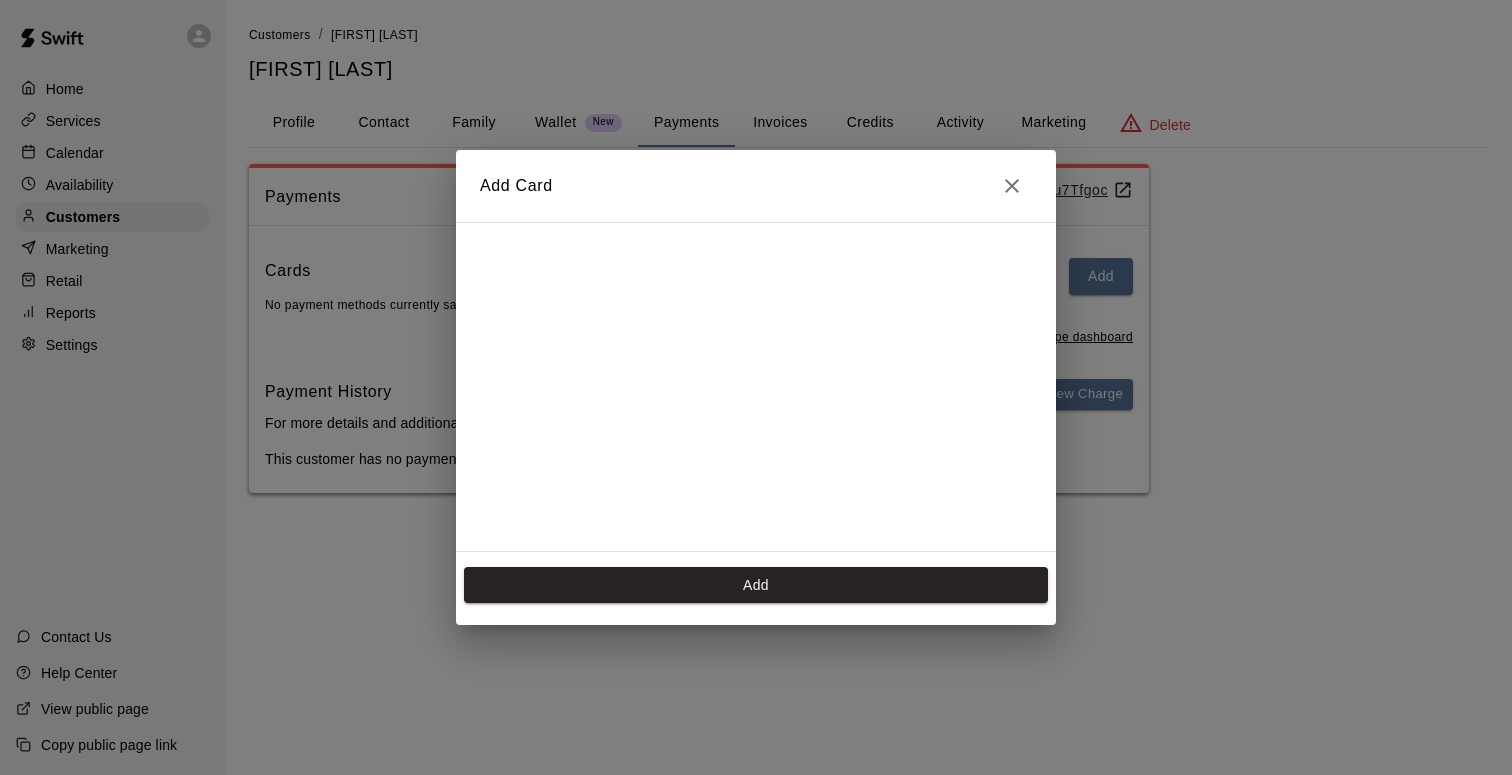 scroll, scrollTop: 0, scrollLeft: 0, axis: both 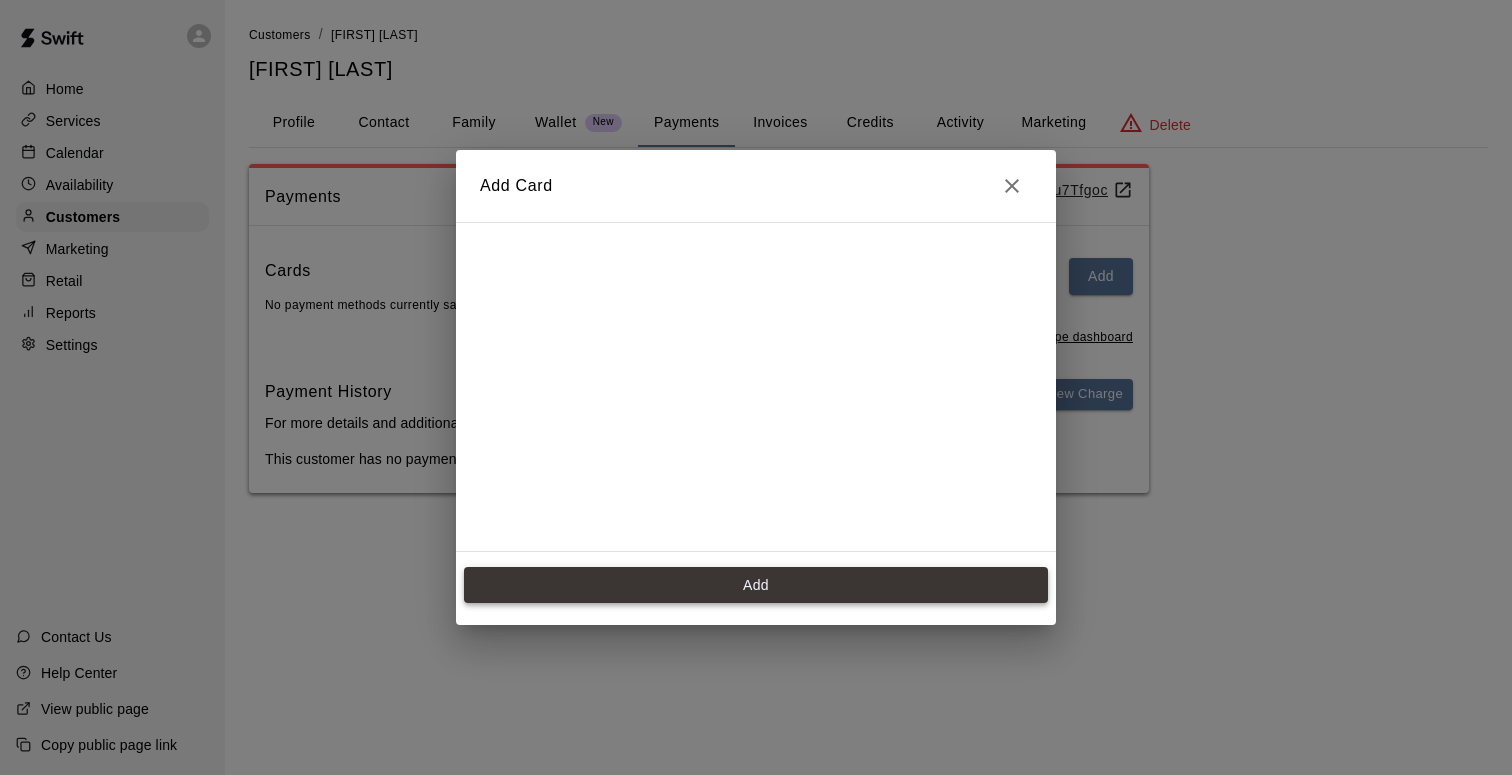 click on "Add" at bounding box center (756, 585) 